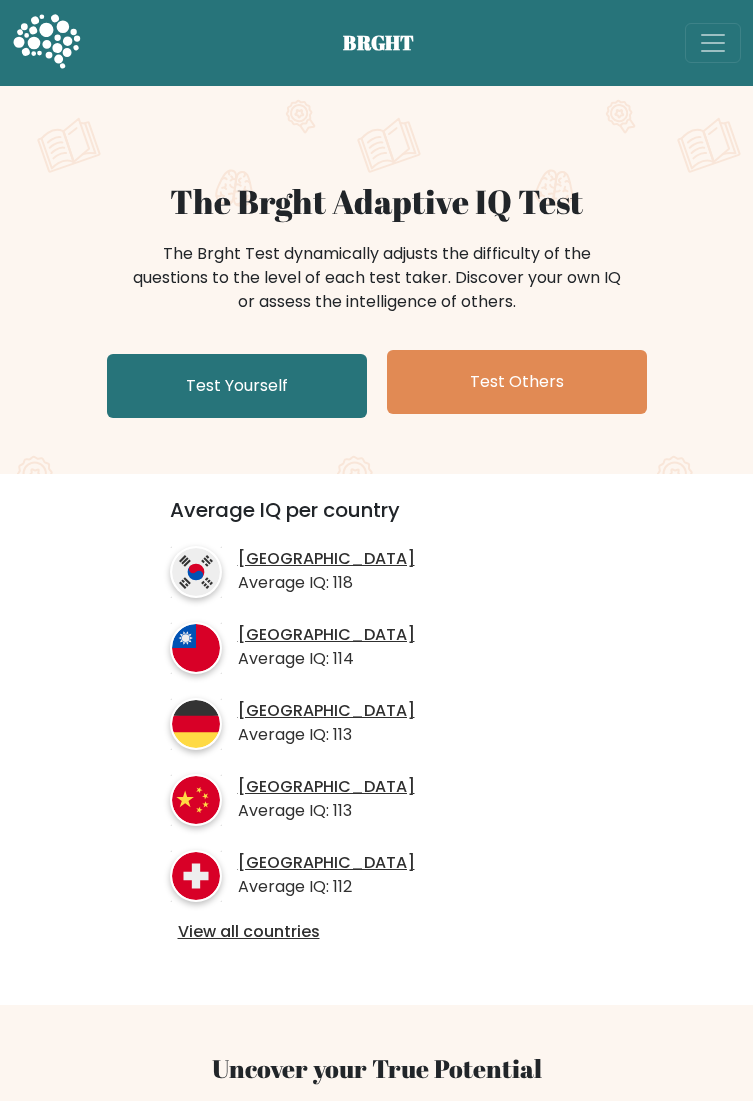 scroll, scrollTop: 0, scrollLeft: 0, axis: both 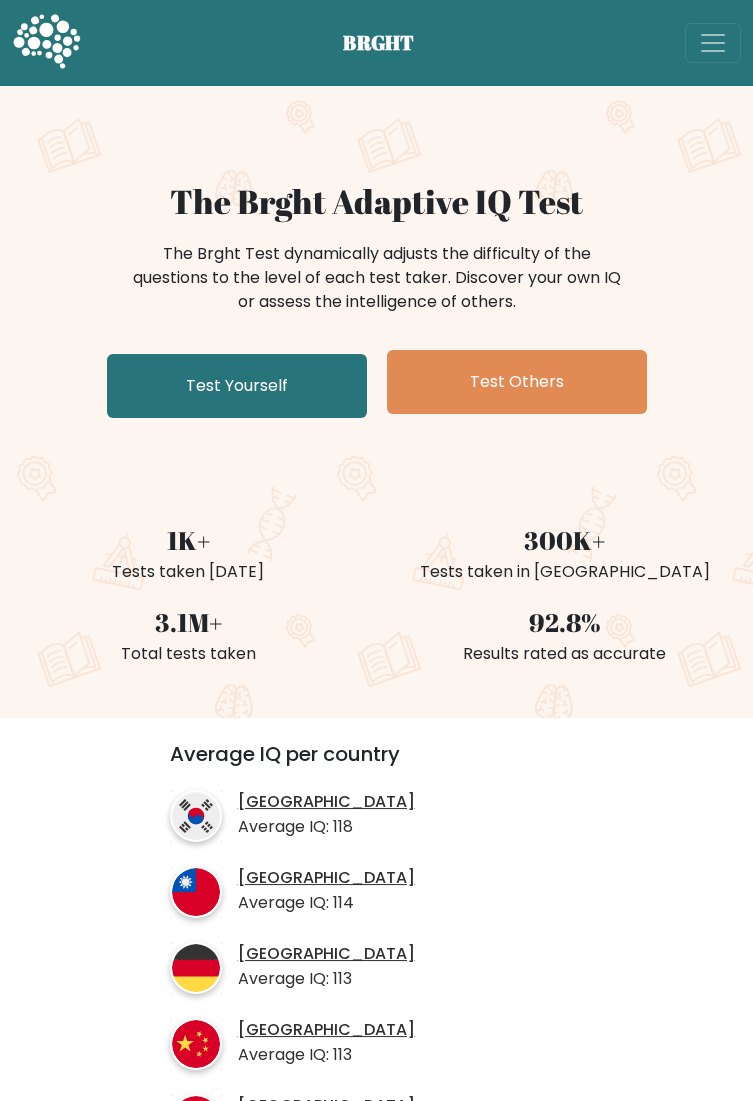 click on "Test Yourself" at bounding box center [237, 386] 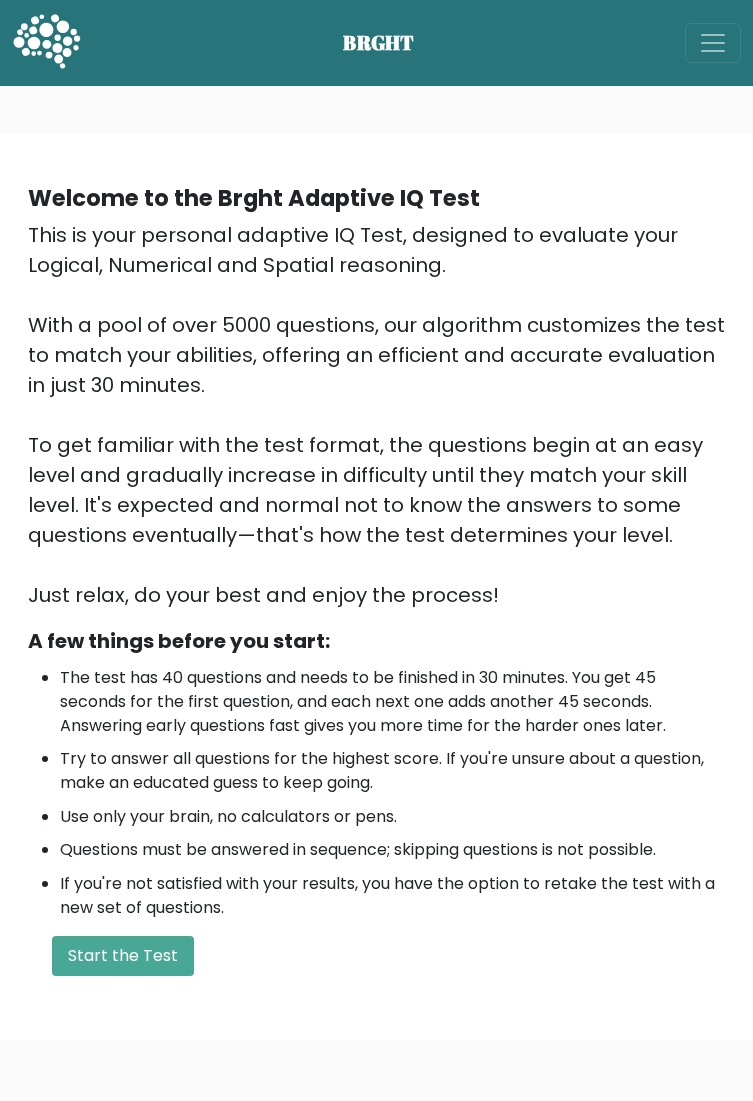 scroll, scrollTop: 0, scrollLeft: 0, axis: both 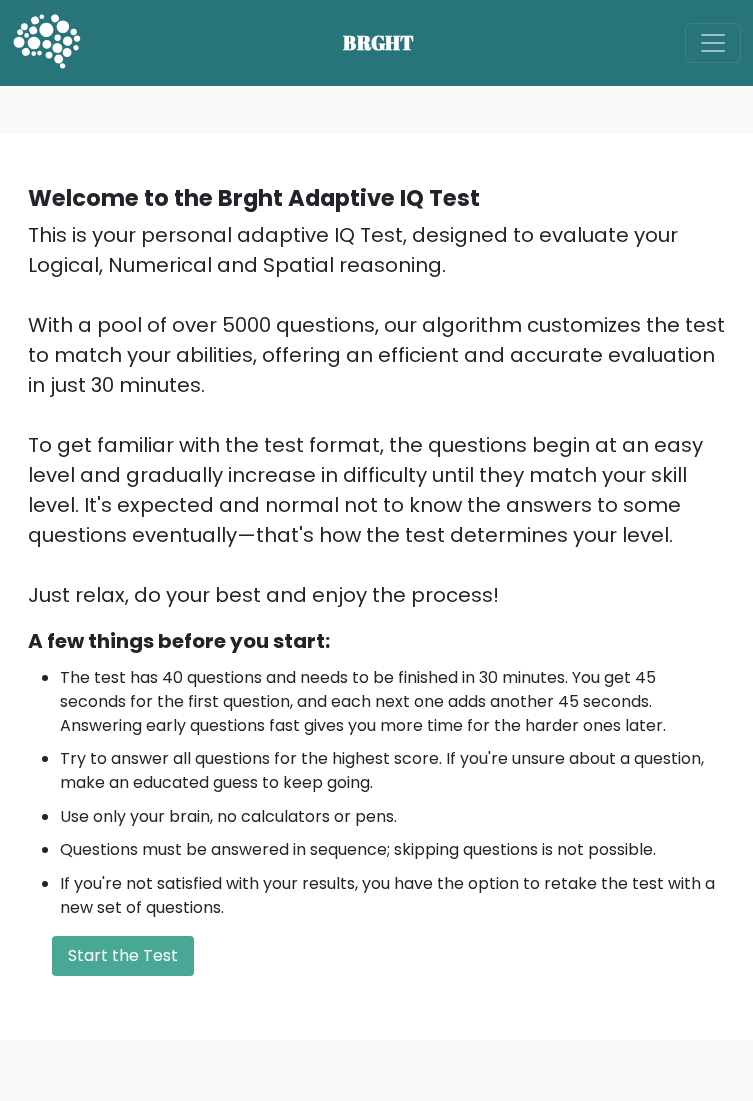 click on "Start the Test" at bounding box center (123, 956) 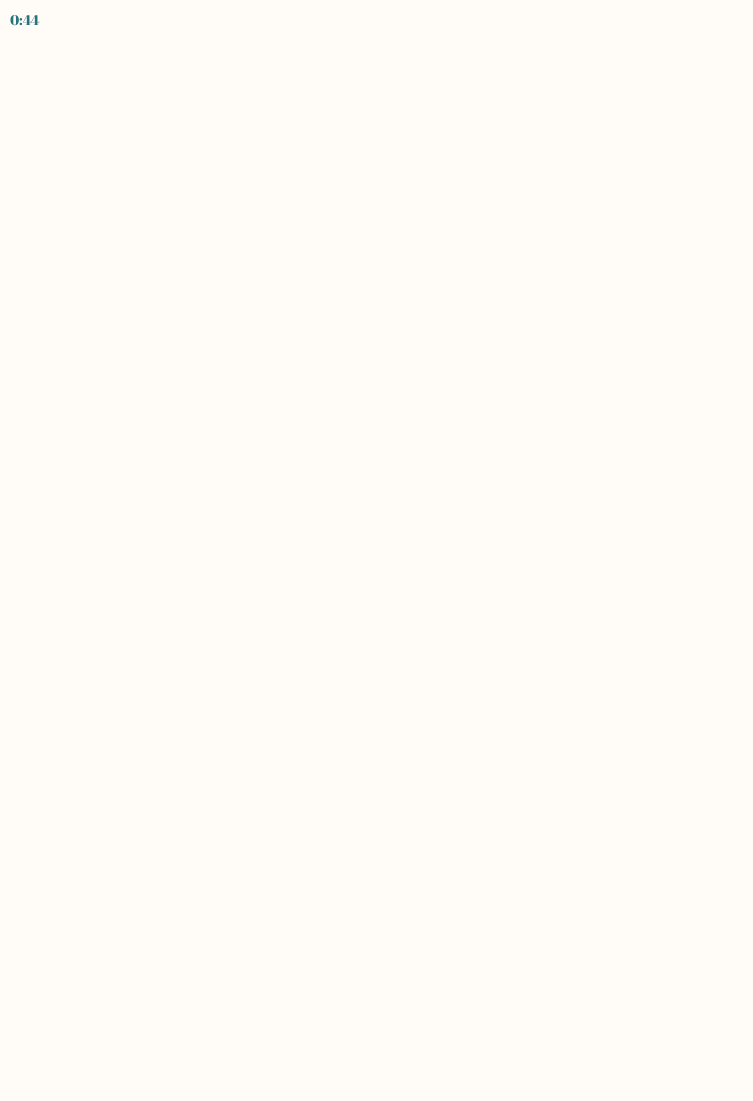 scroll, scrollTop: 0, scrollLeft: 0, axis: both 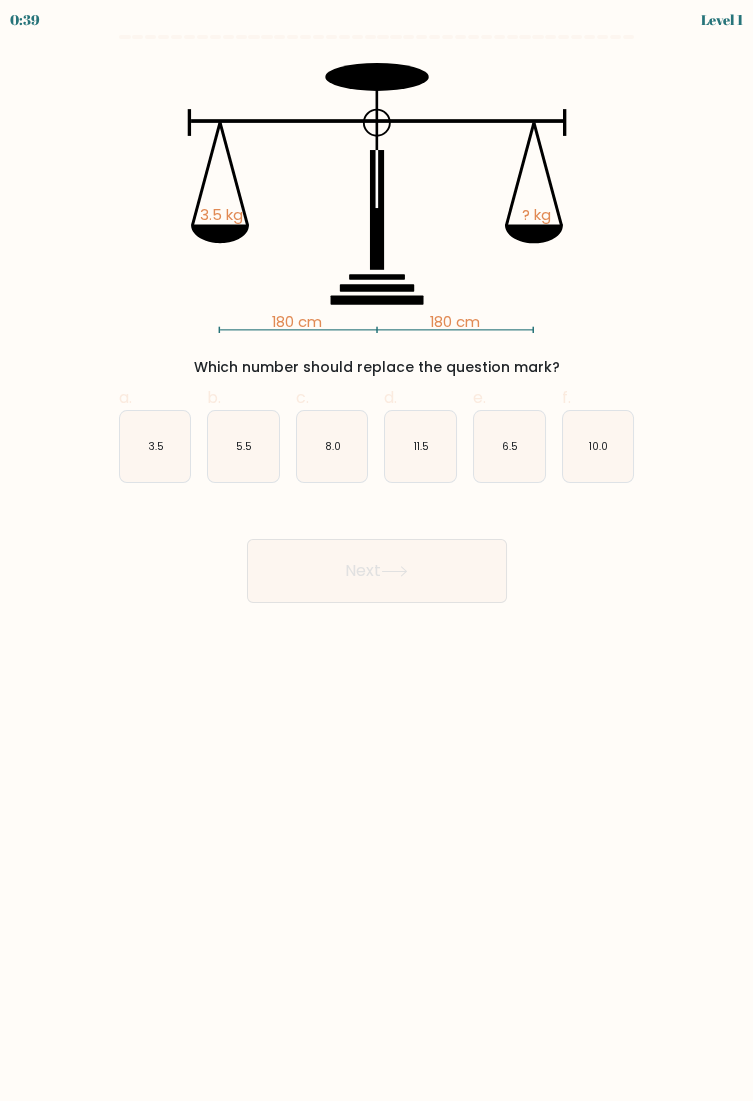 click on "3.5" 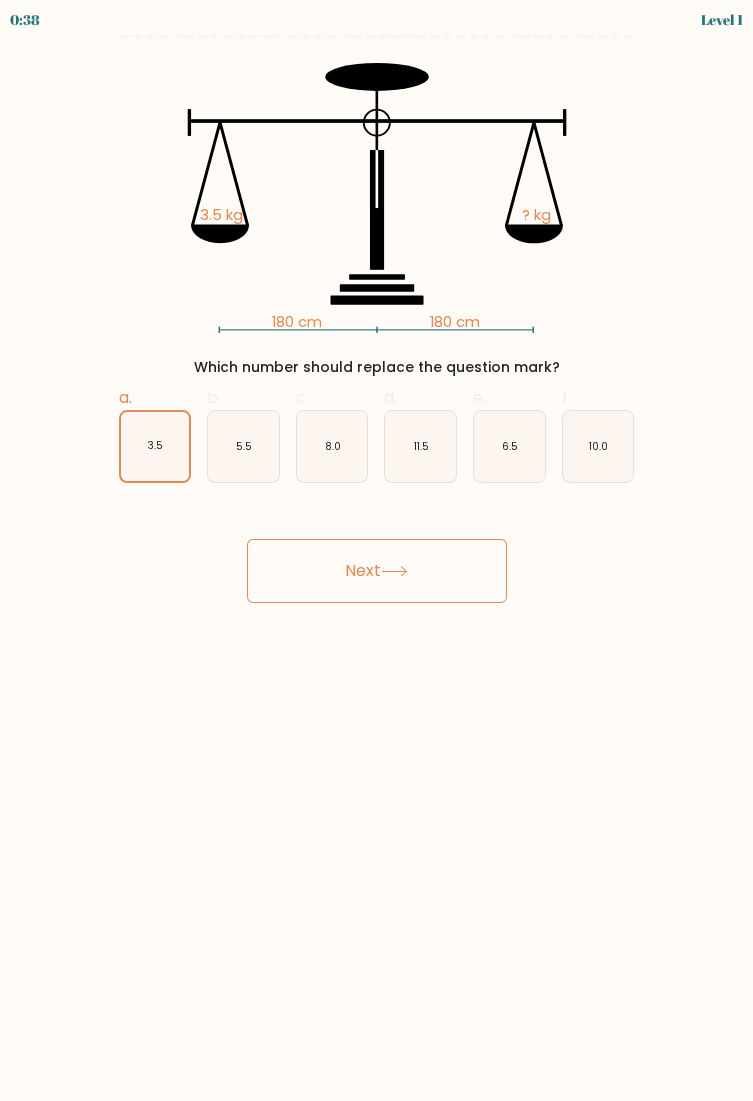 click on "Next" at bounding box center [377, 571] 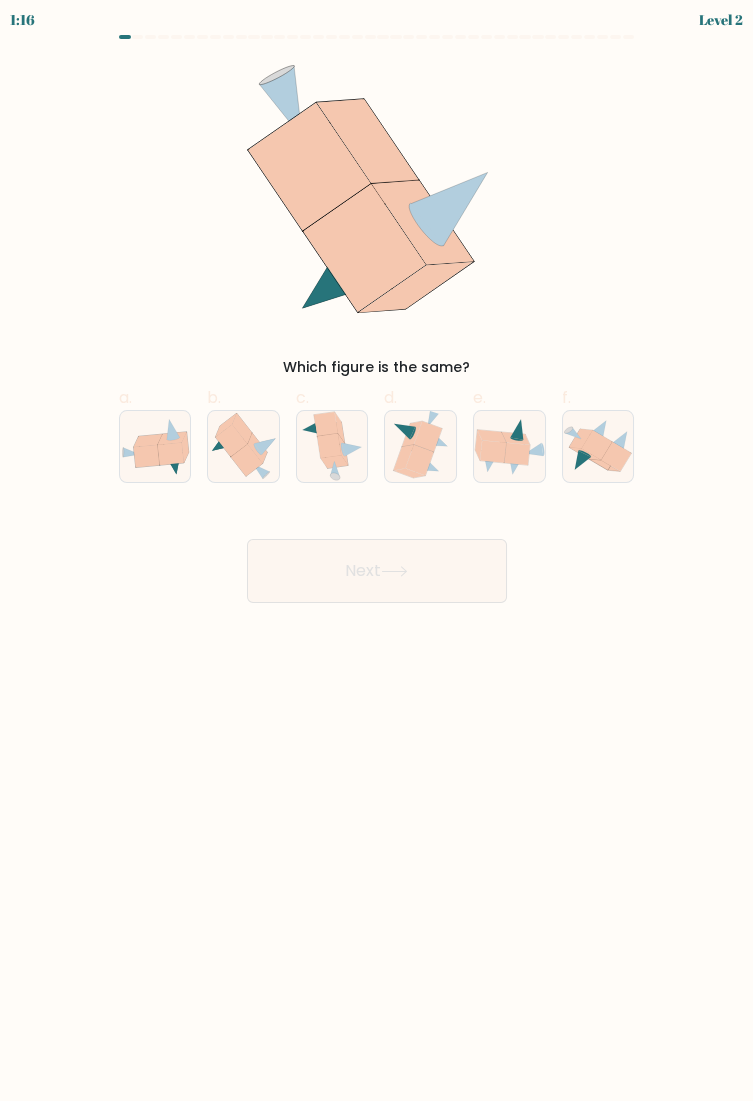 click 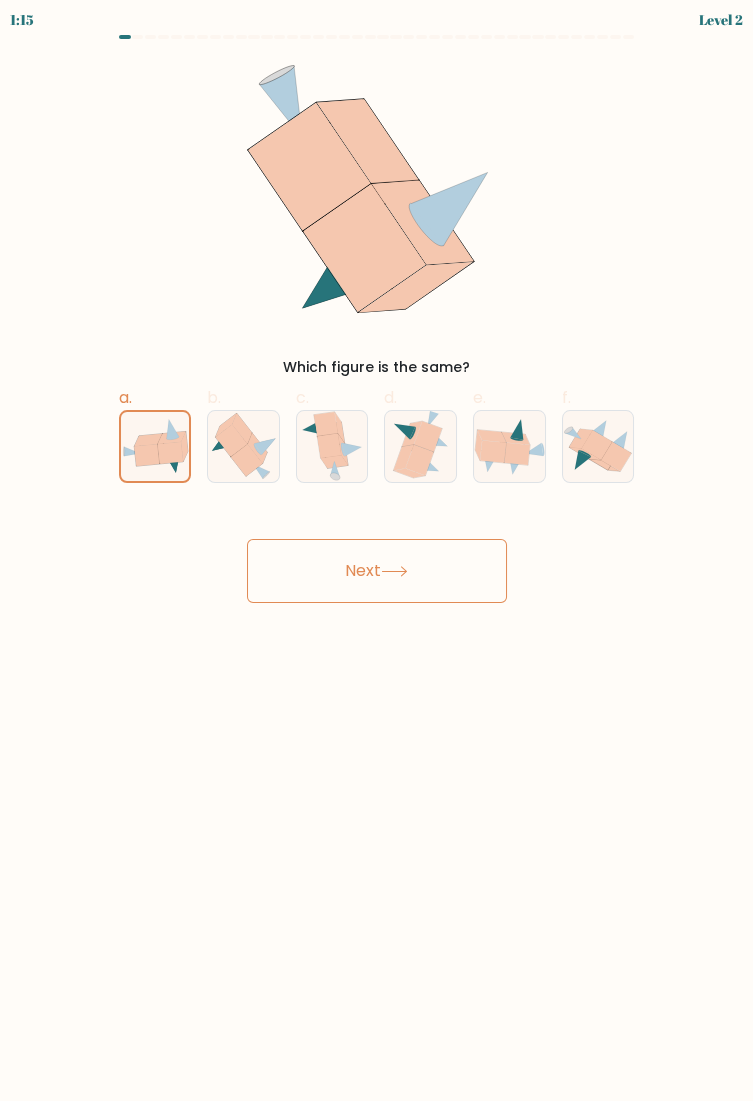 click on "Next" at bounding box center [377, 571] 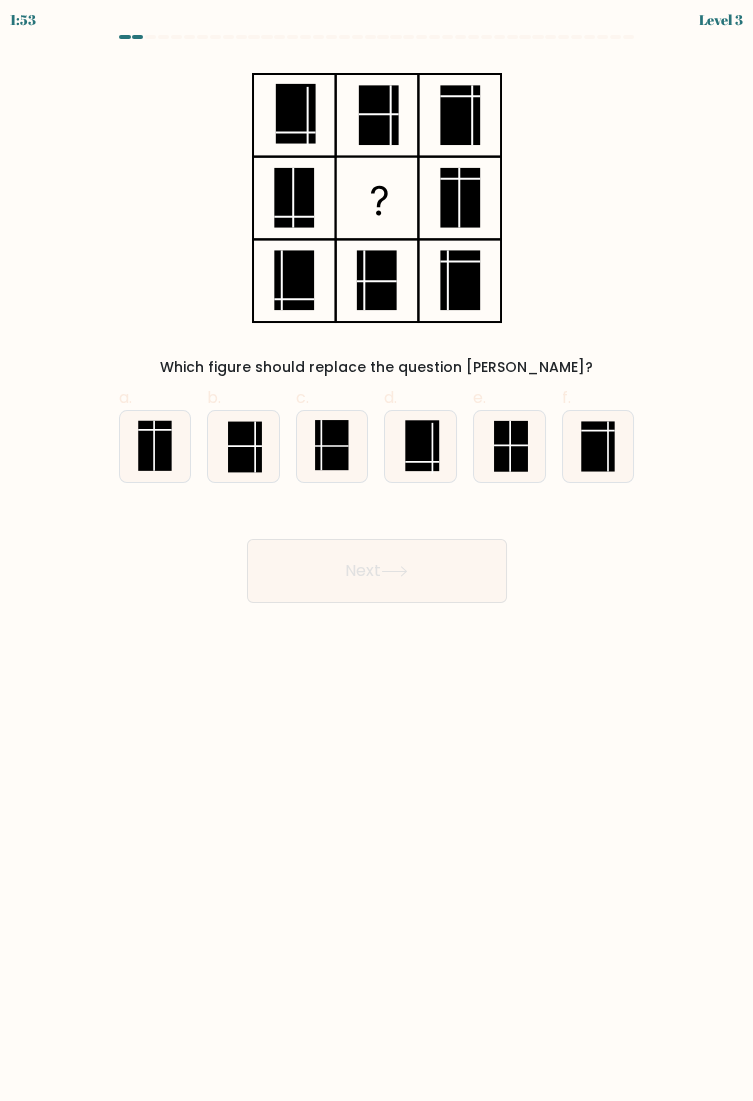 click 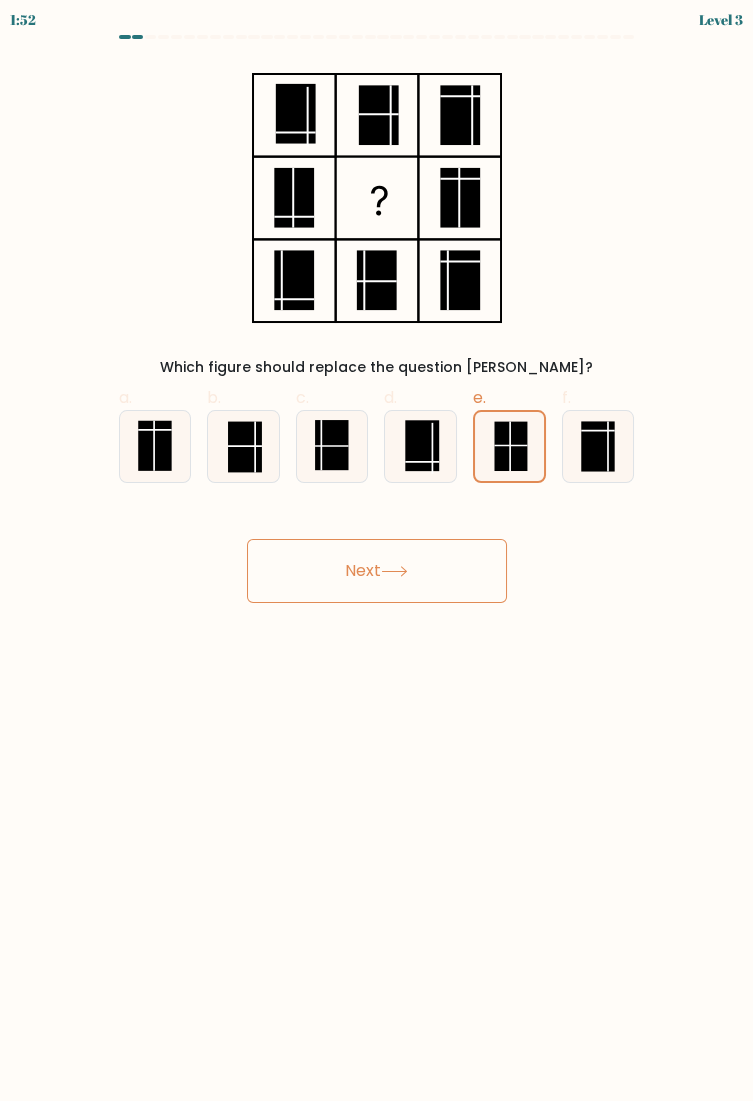 click on "Next" at bounding box center [377, 571] 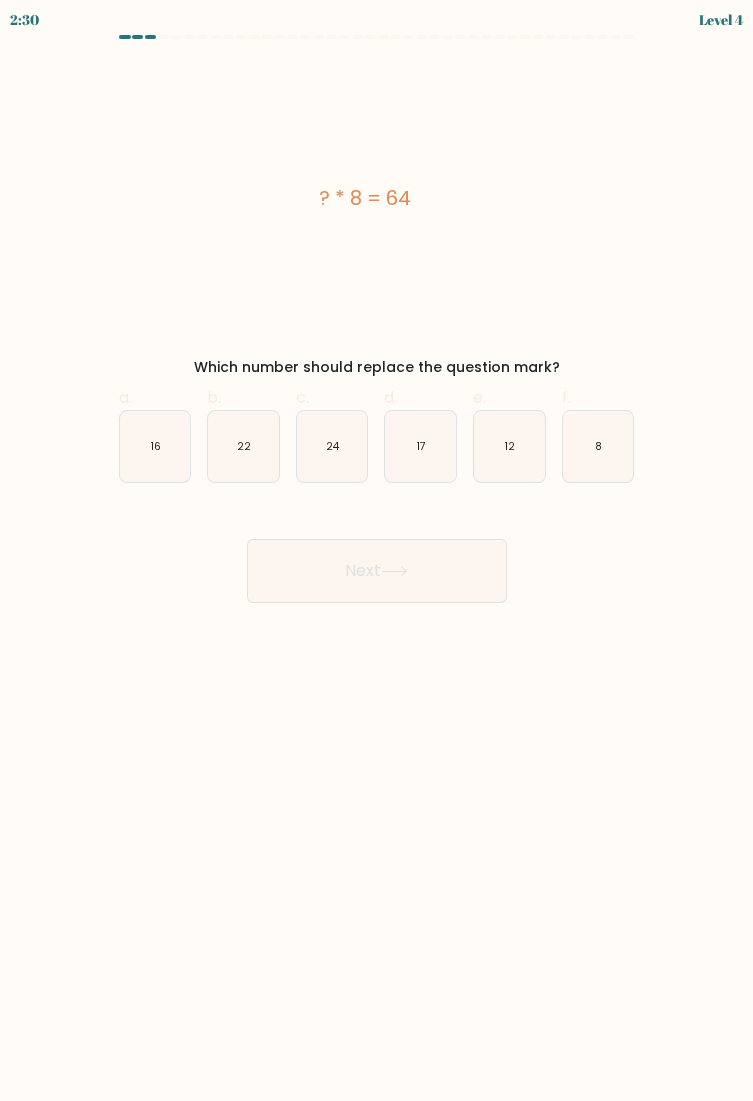click on "8" 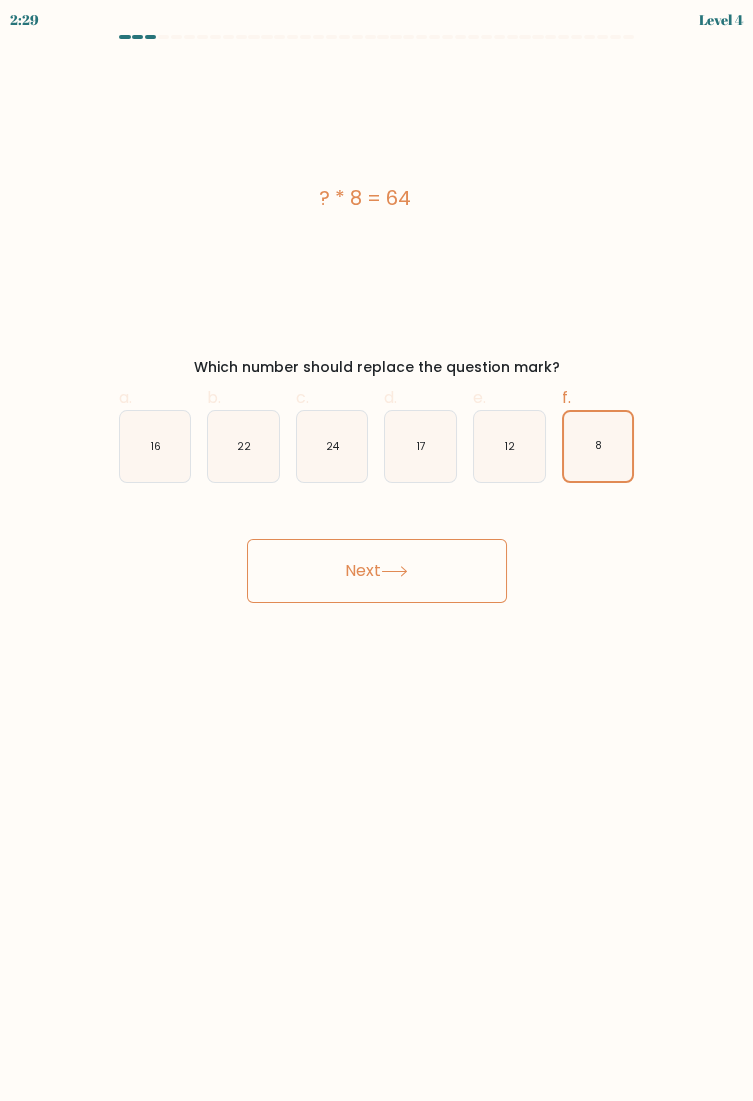 click on "Next" at bounding box center (377, 571) 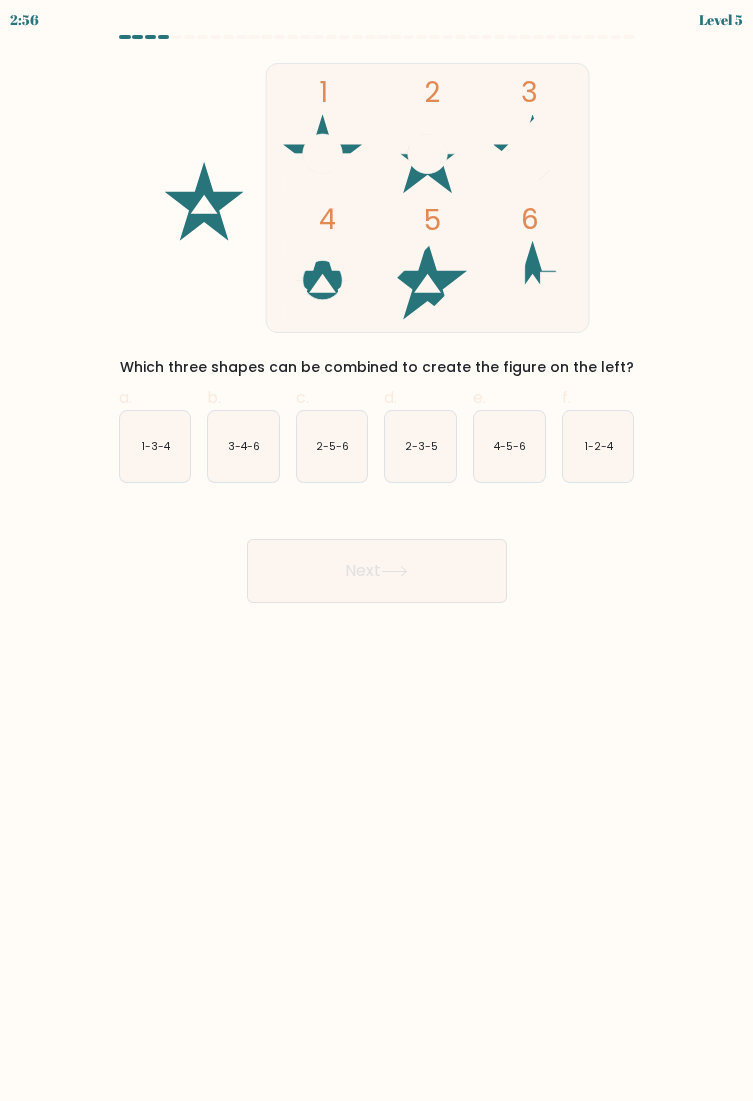 click on "2-3-5" 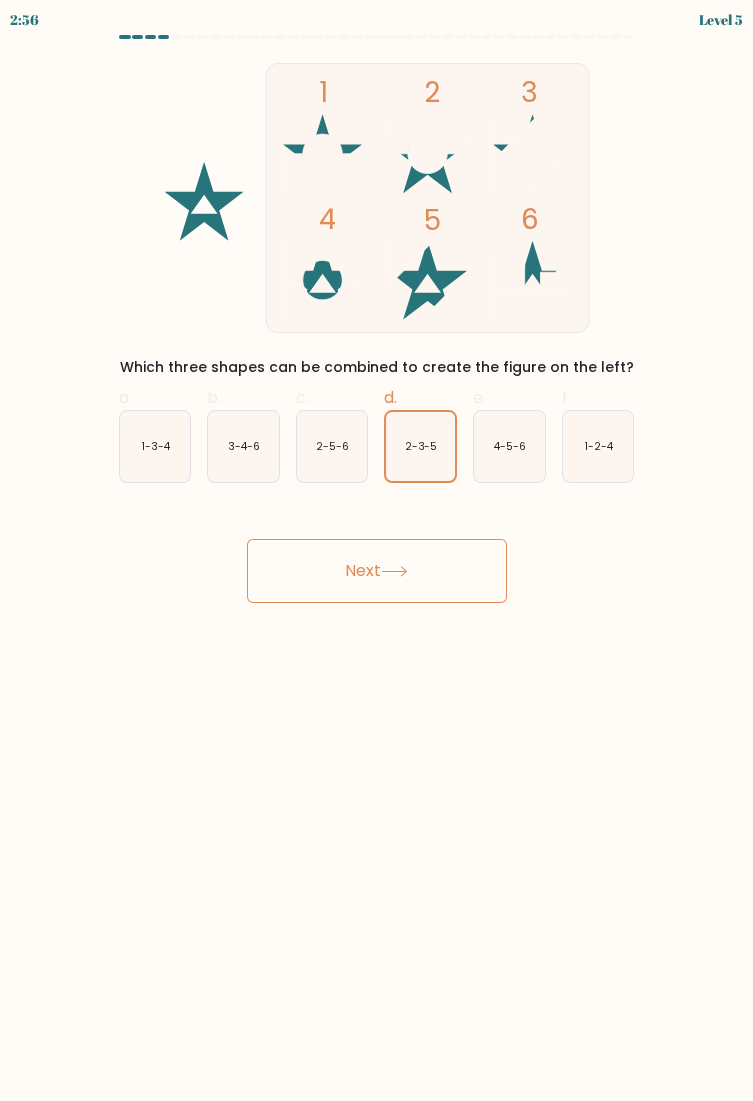 click on "Next" at bounding box center (377, 571) 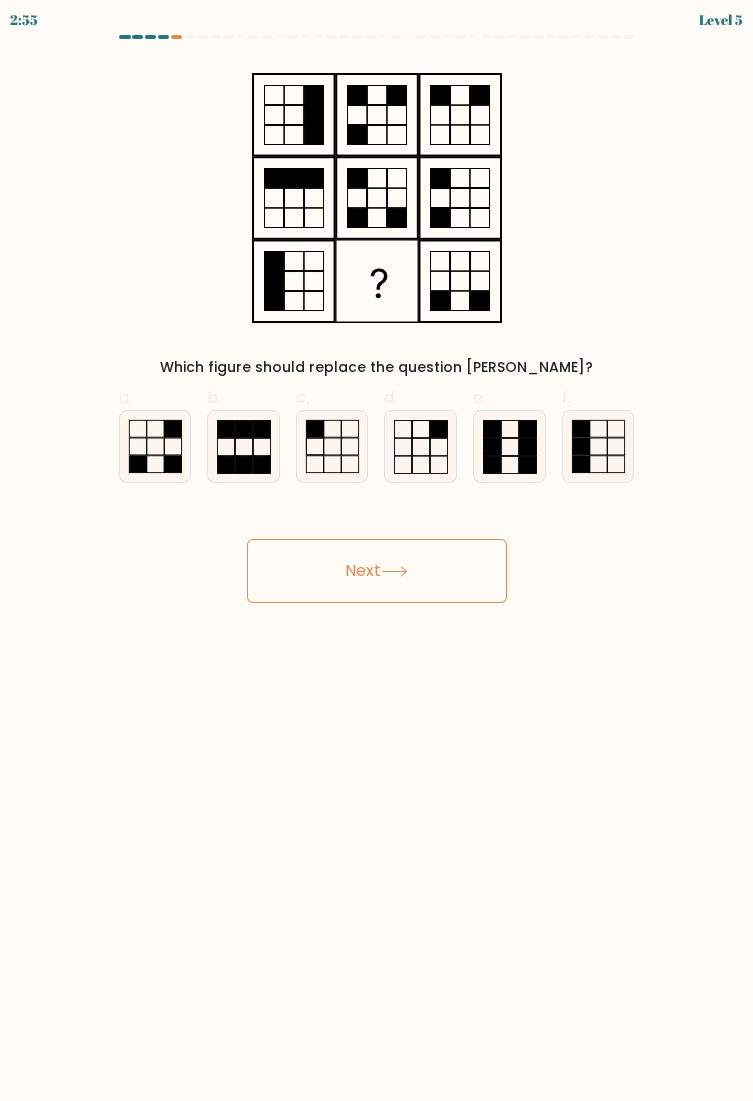 click on "Next" at bounding box center [377, 571] 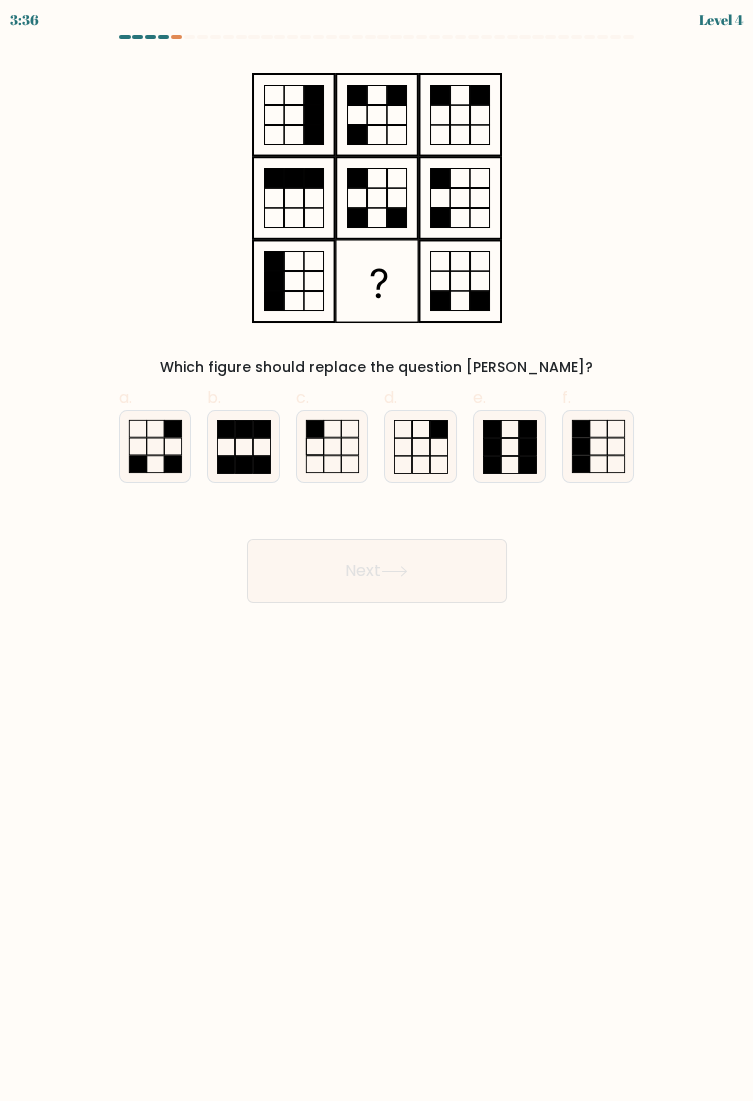 click 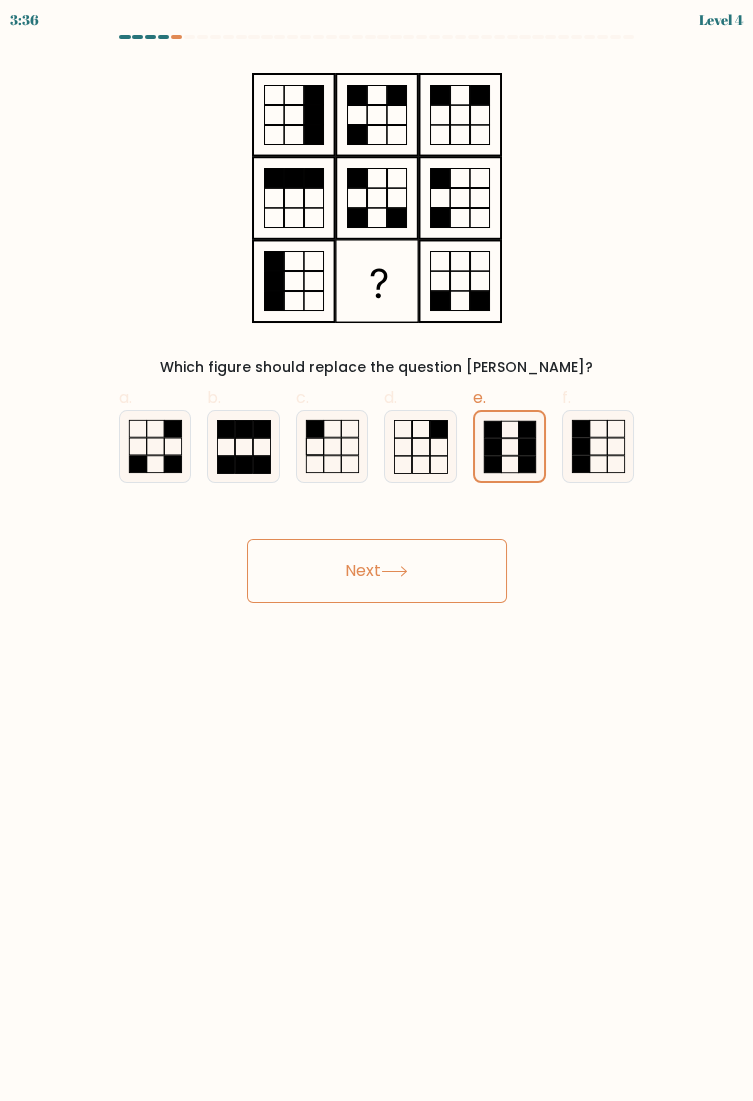 click on "Next" at bounding box center (377, 571) 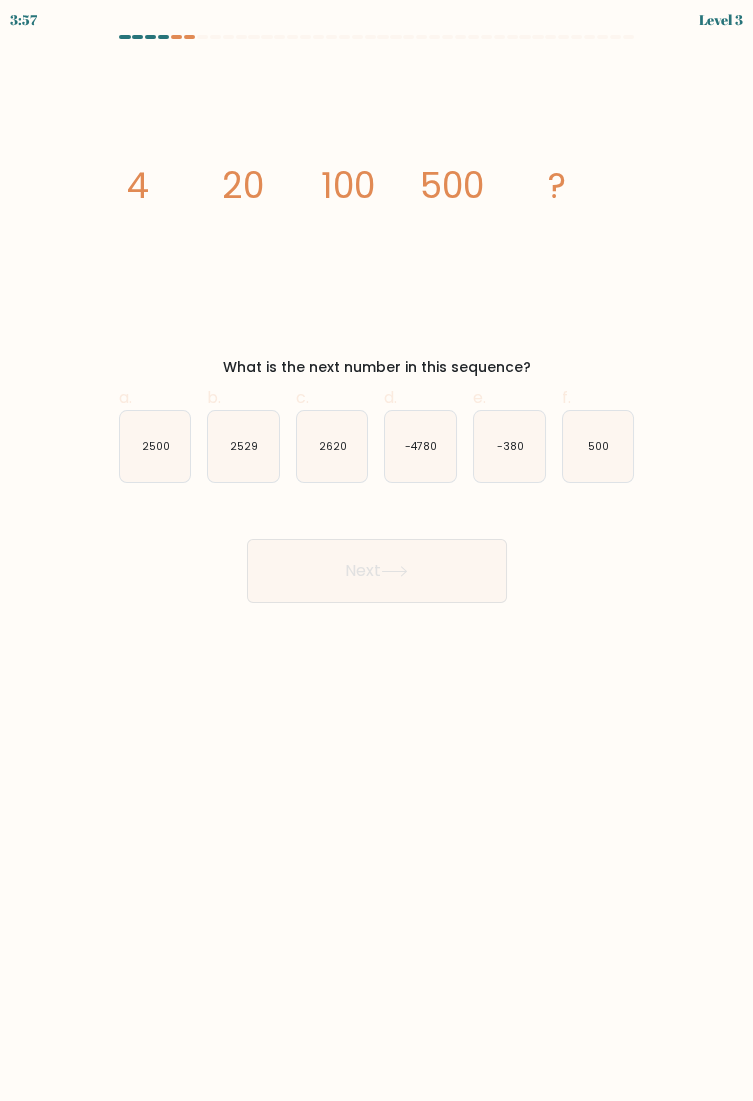 click on "2500" 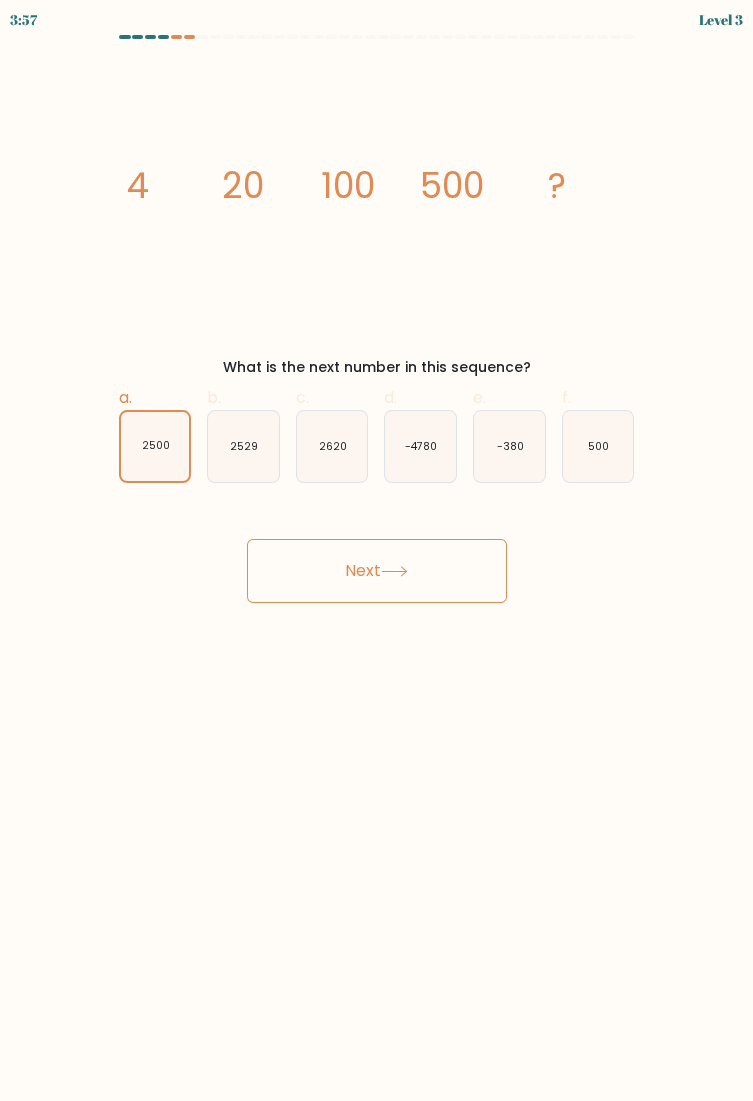 click on "Next" at bounding box center [377, 571] 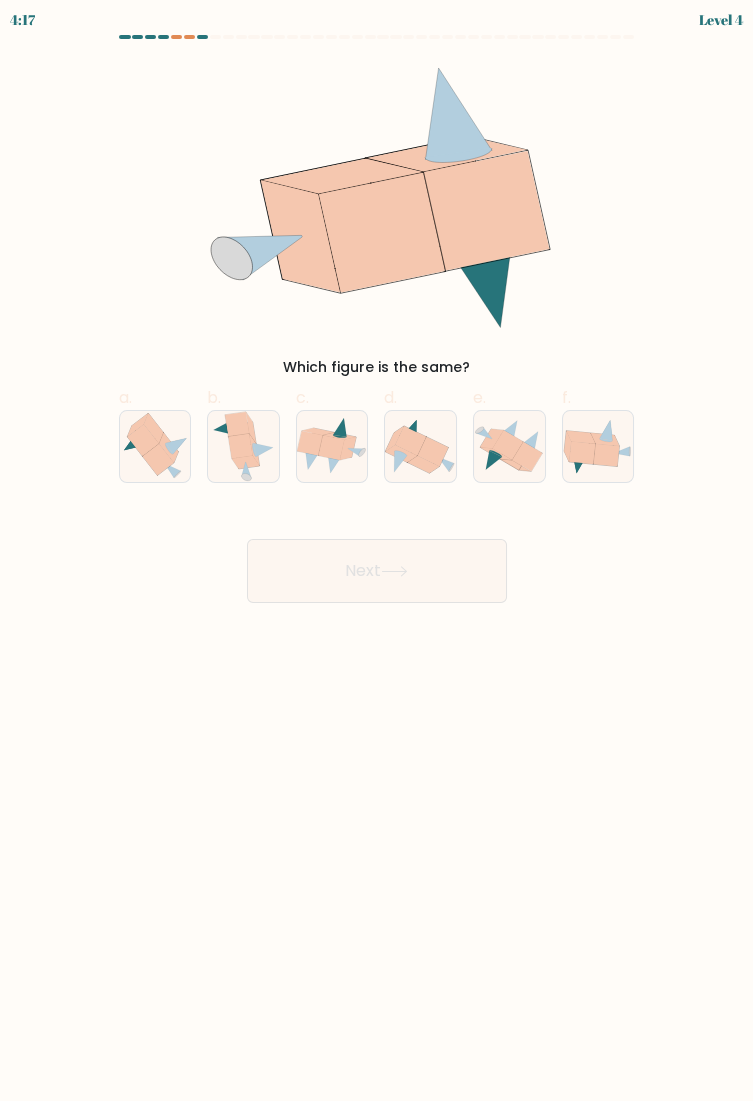 click 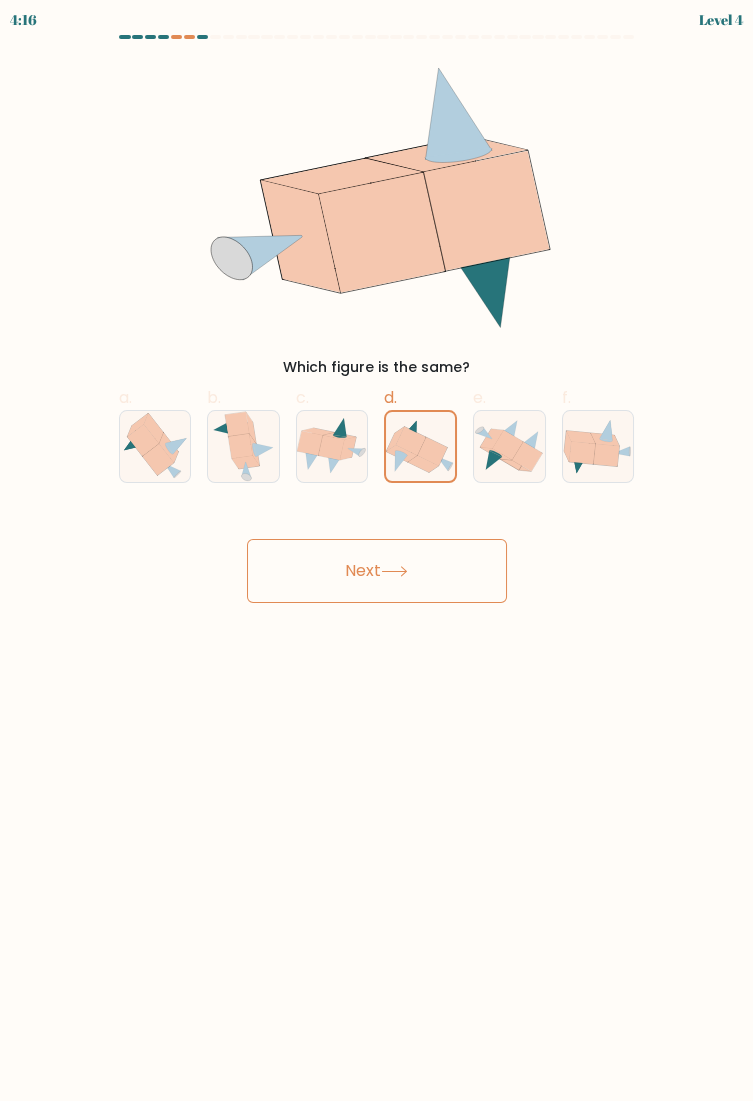 click on "Next" at bounding box center (377, 571) 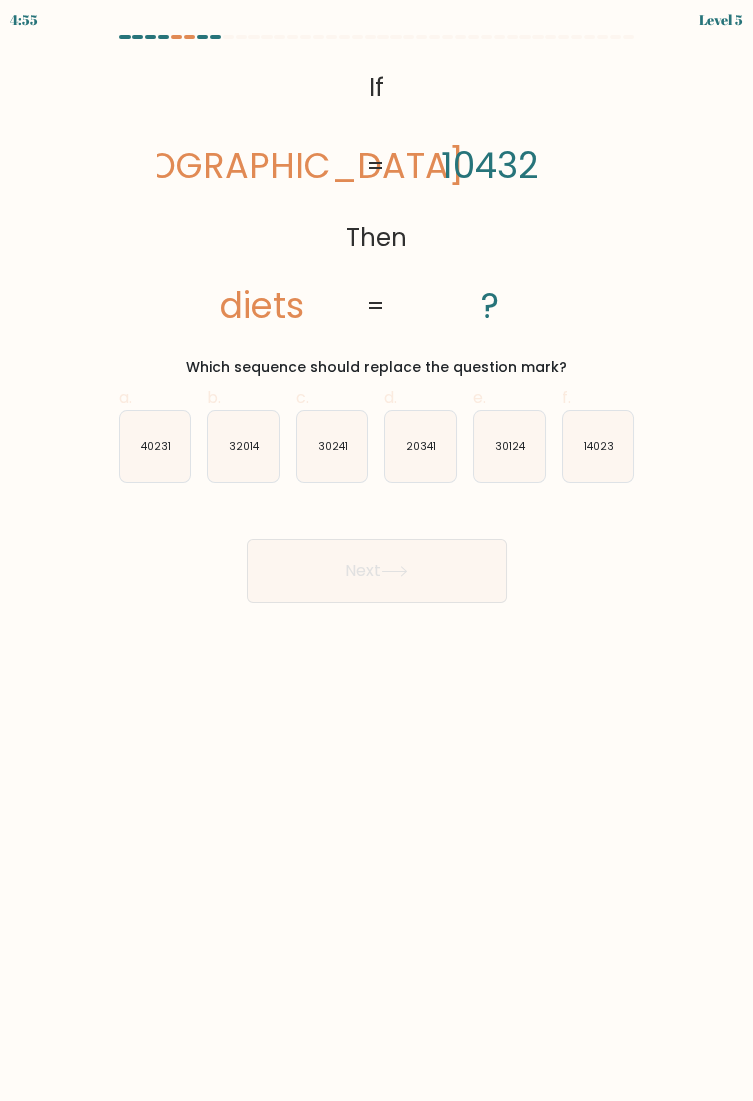click on "20341" 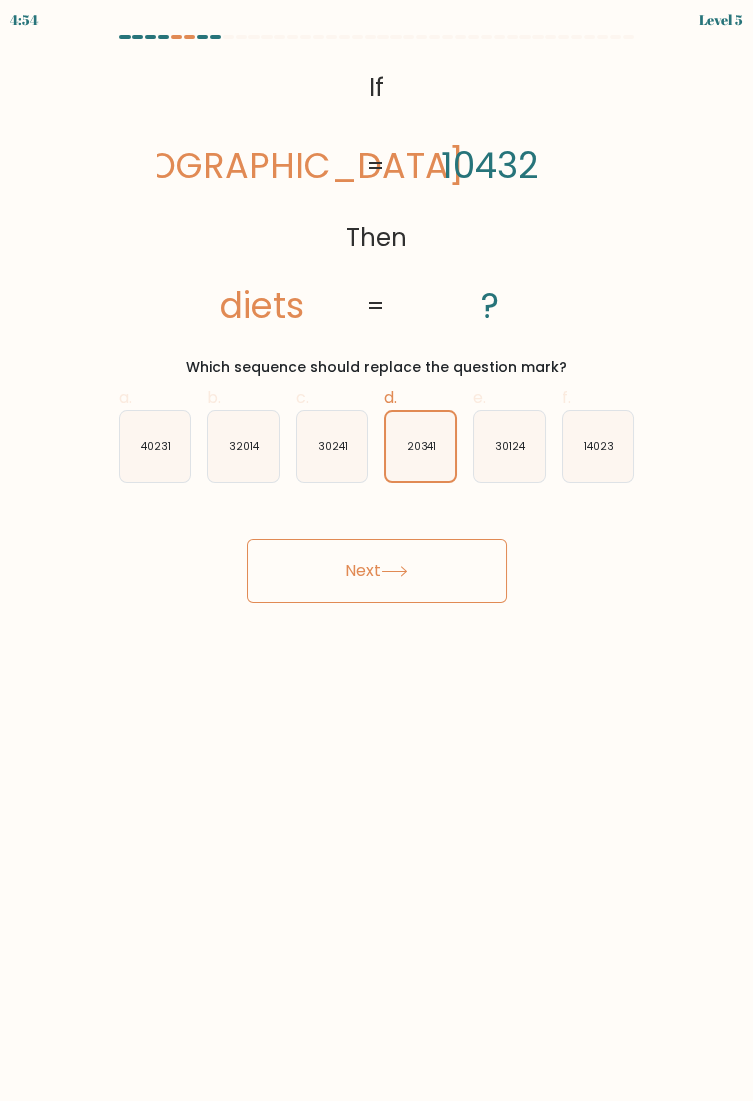 click on "Next" at bounding box center (377, 571) 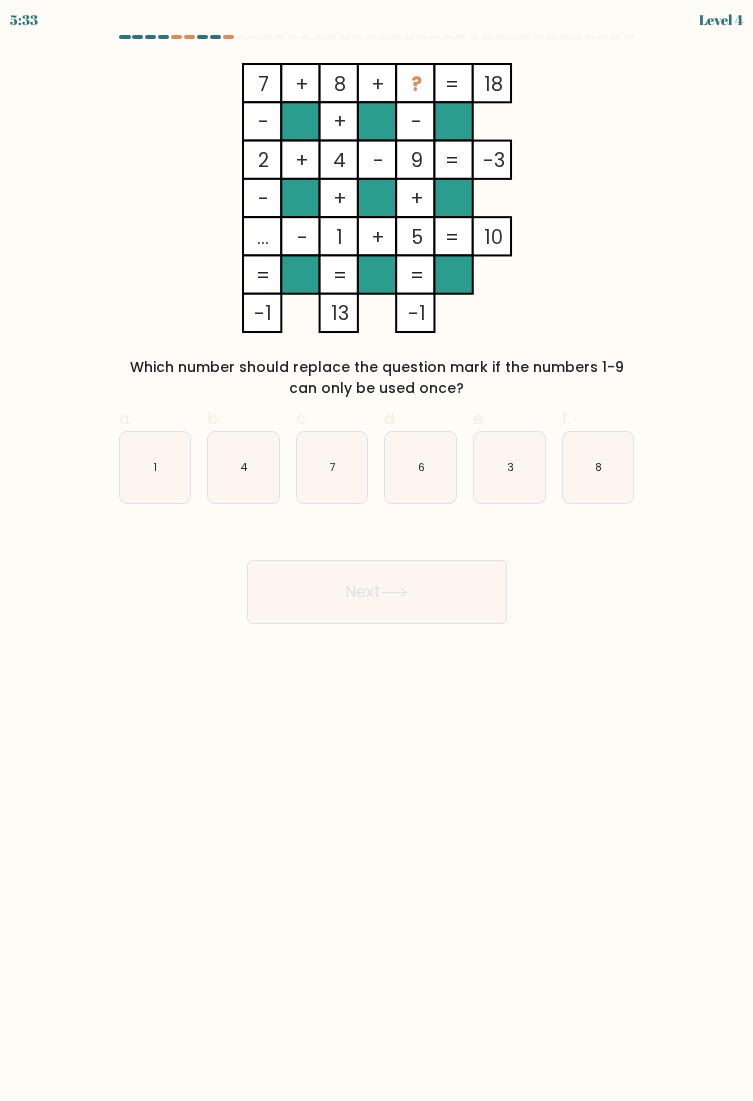 click on "3" 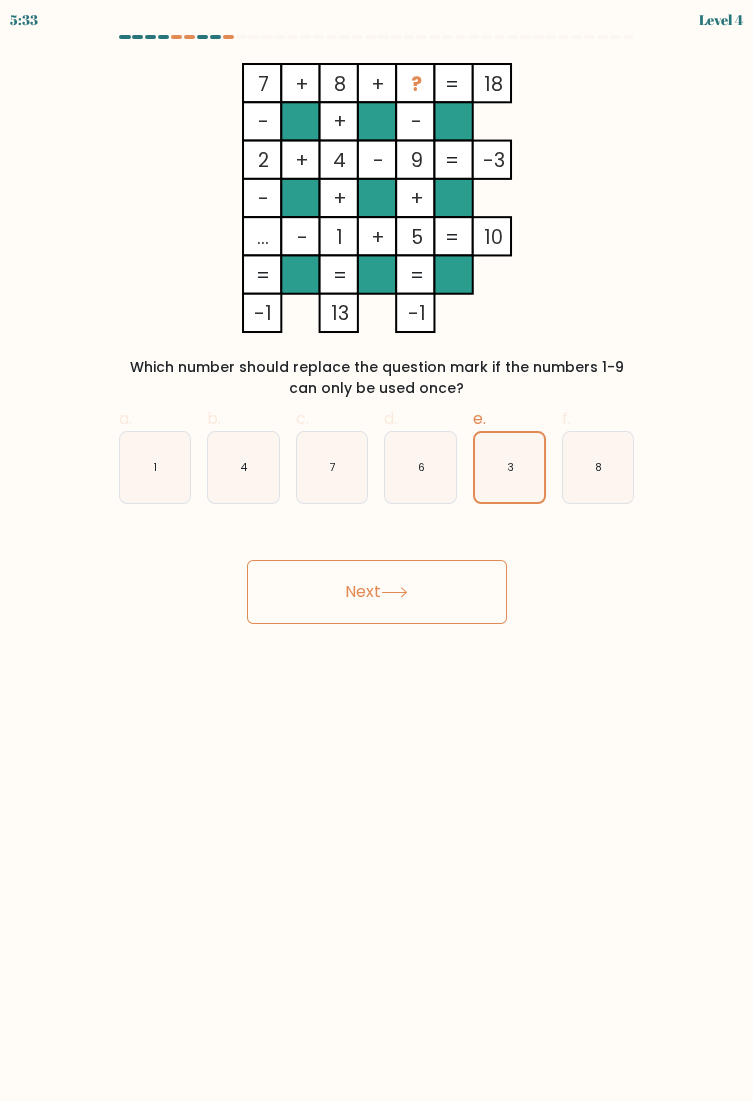 click on "Next" at bounding box center [377, 592] 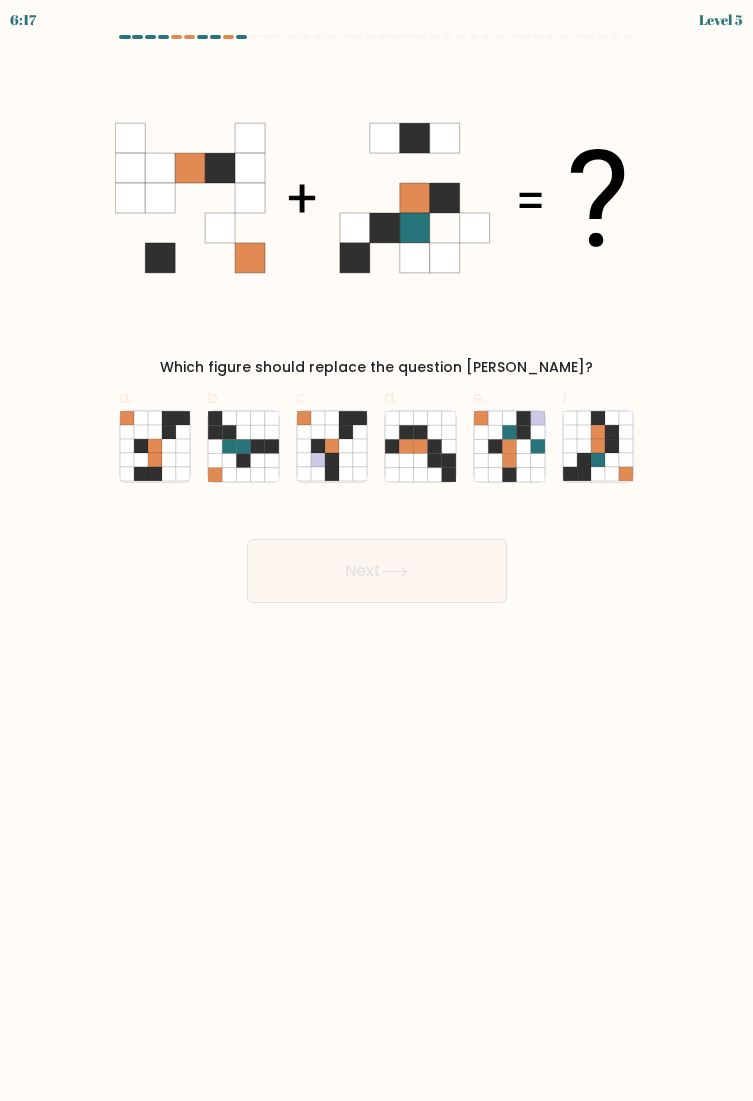click on "Next" at bounding box center (377, 571) 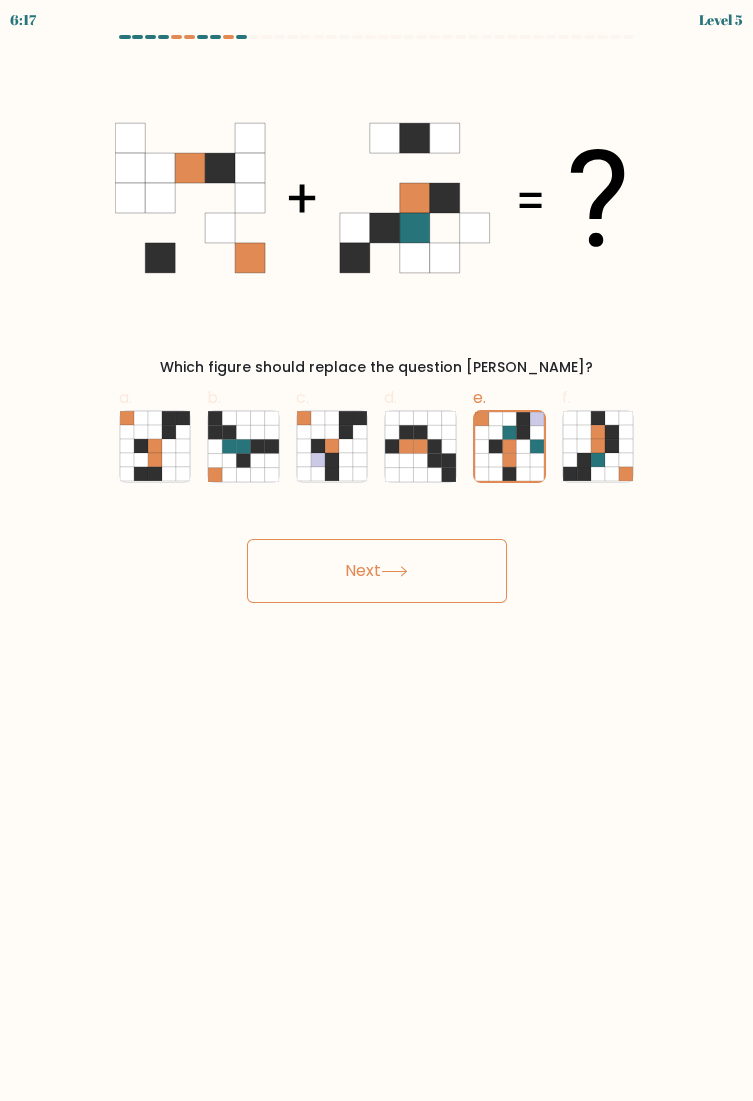 click on "Next" at bounding box center (377, 571) 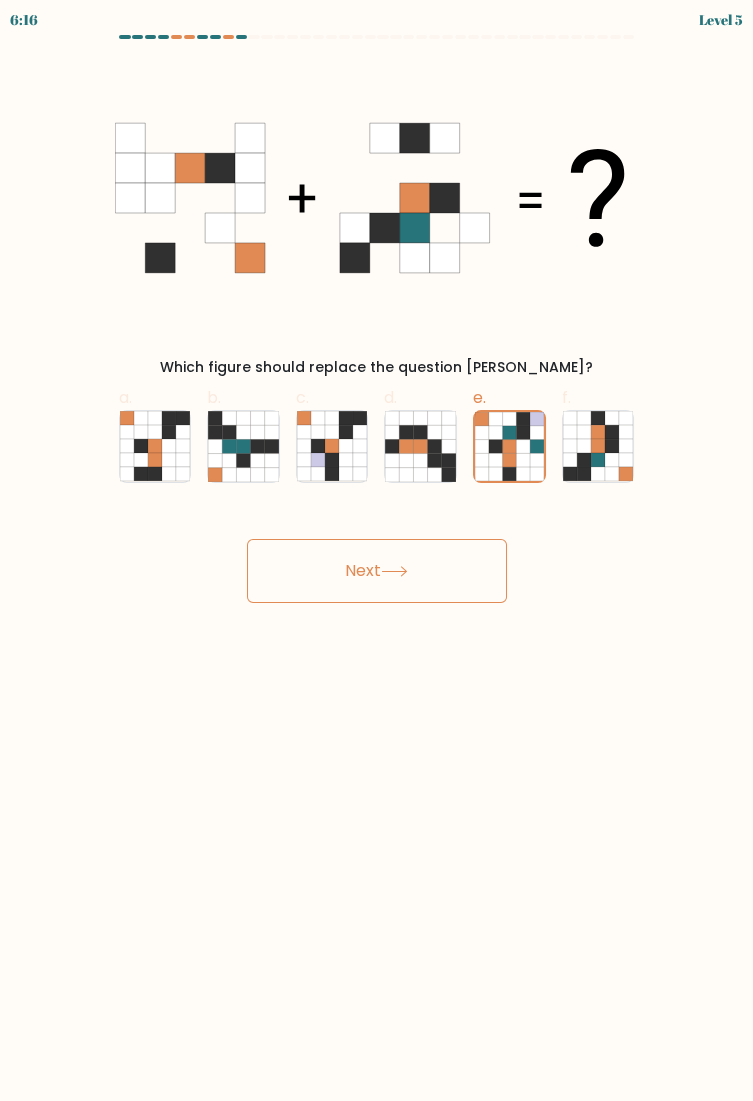 click 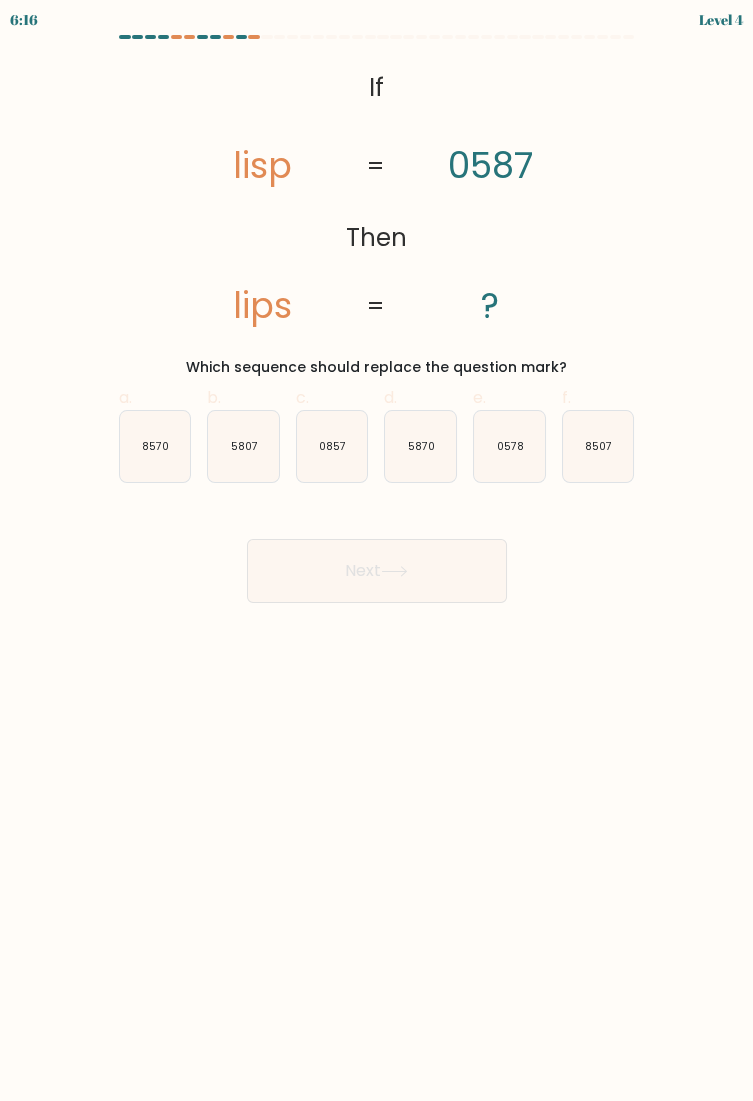 click on "Next" at bounding box center (377, 571) 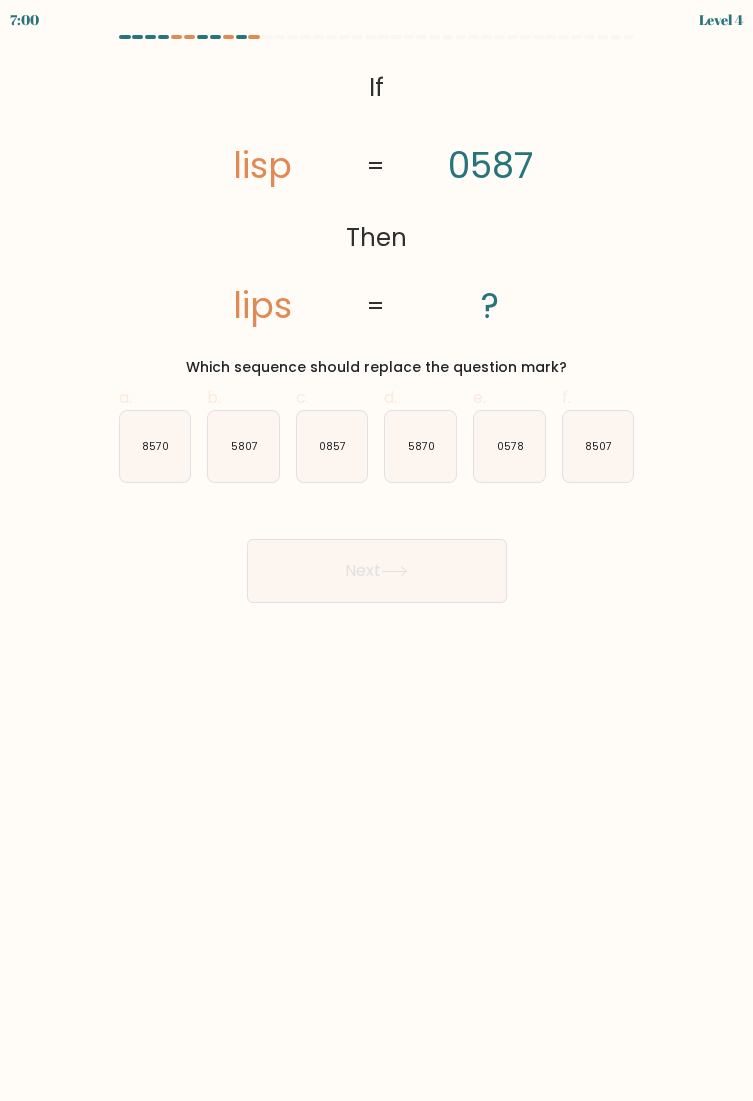 click on "0578" 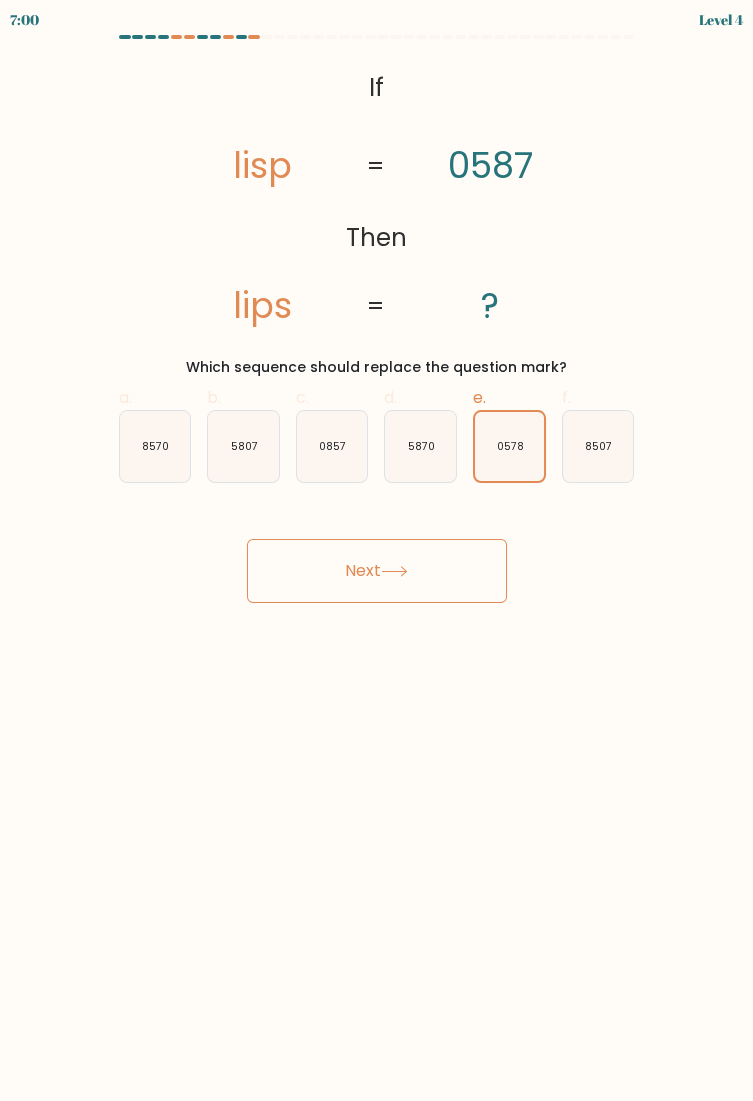 click on "Next" at bounding box center [377, 571] 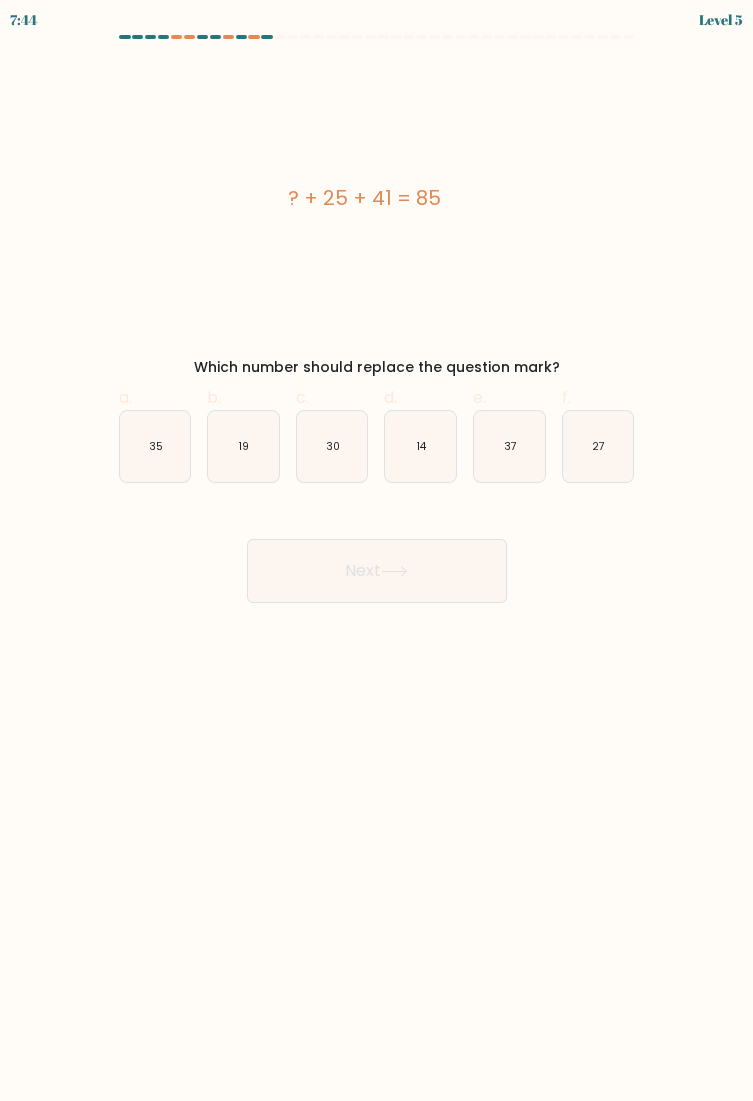 click on "37" 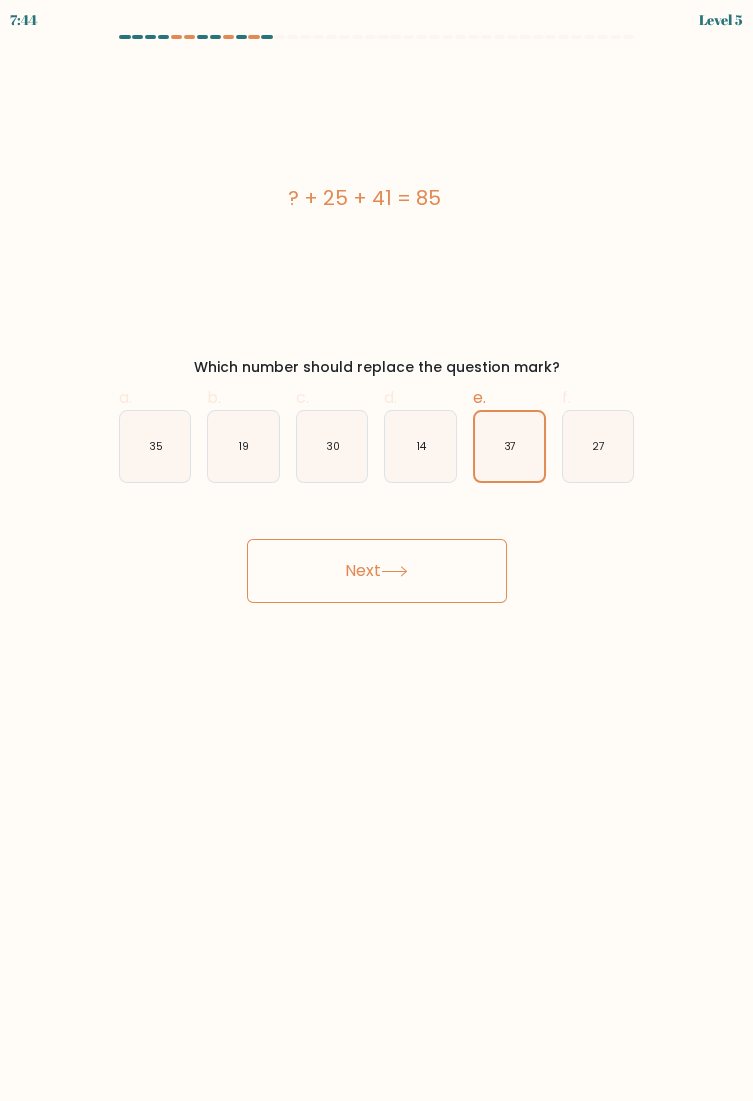 click 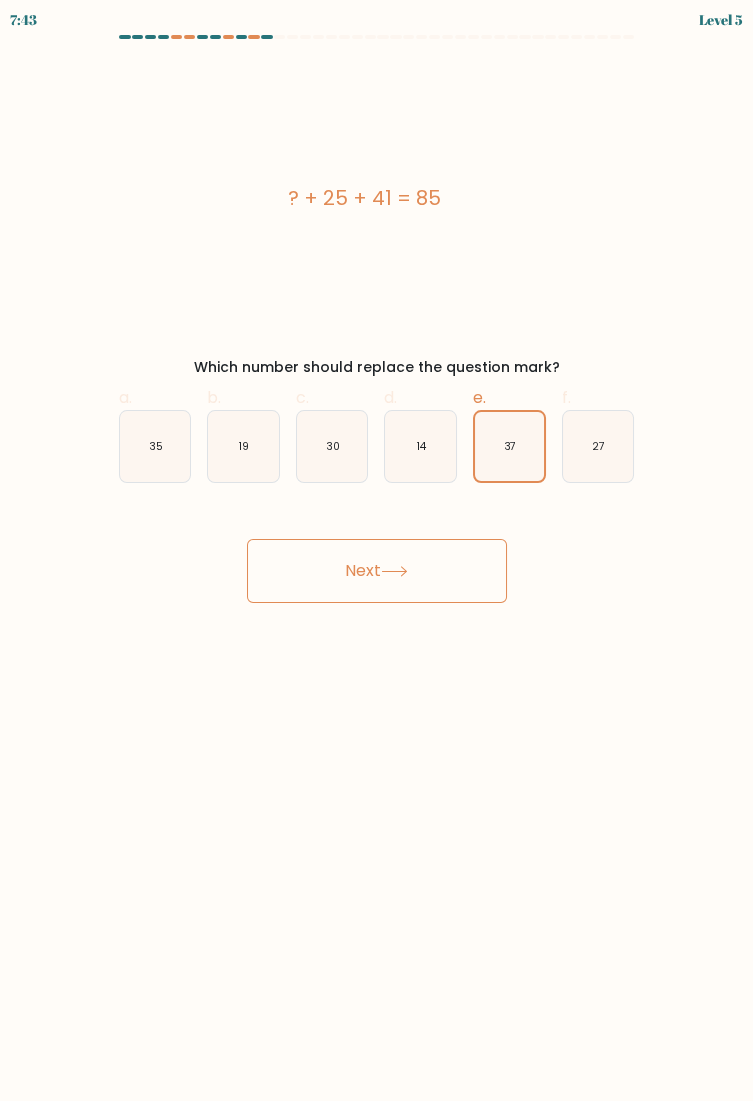 click on "Next" at bounding box center [377, 571] 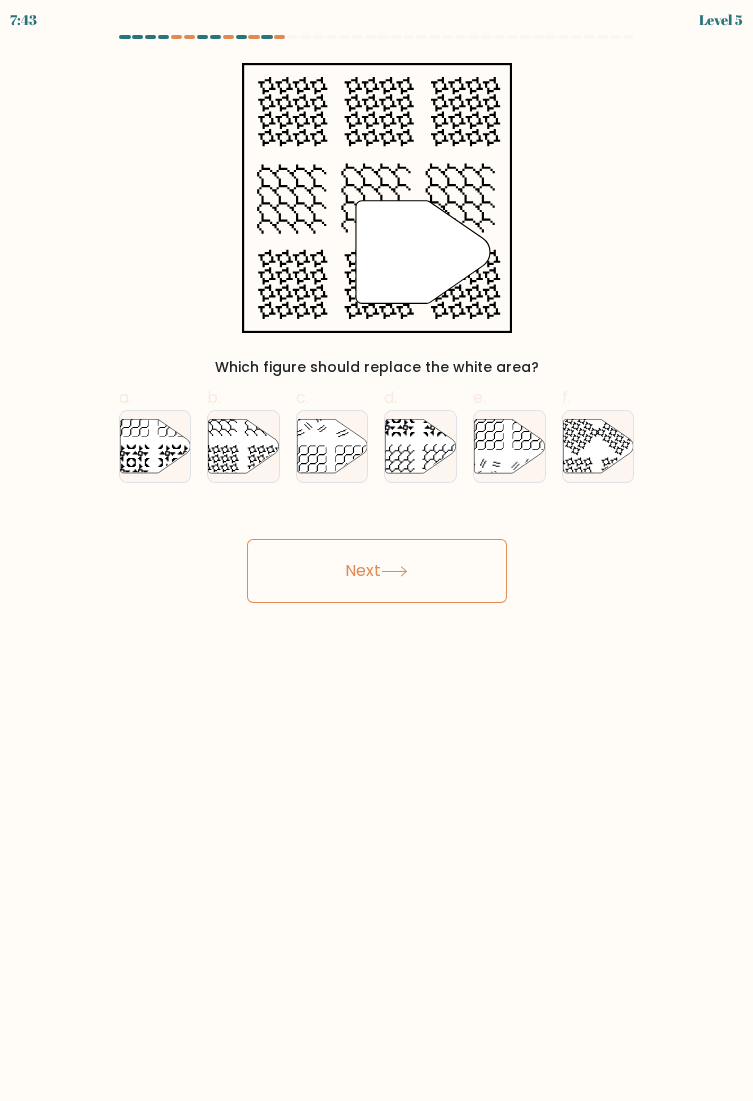 click on "Next" at bounding box center [377, 571] 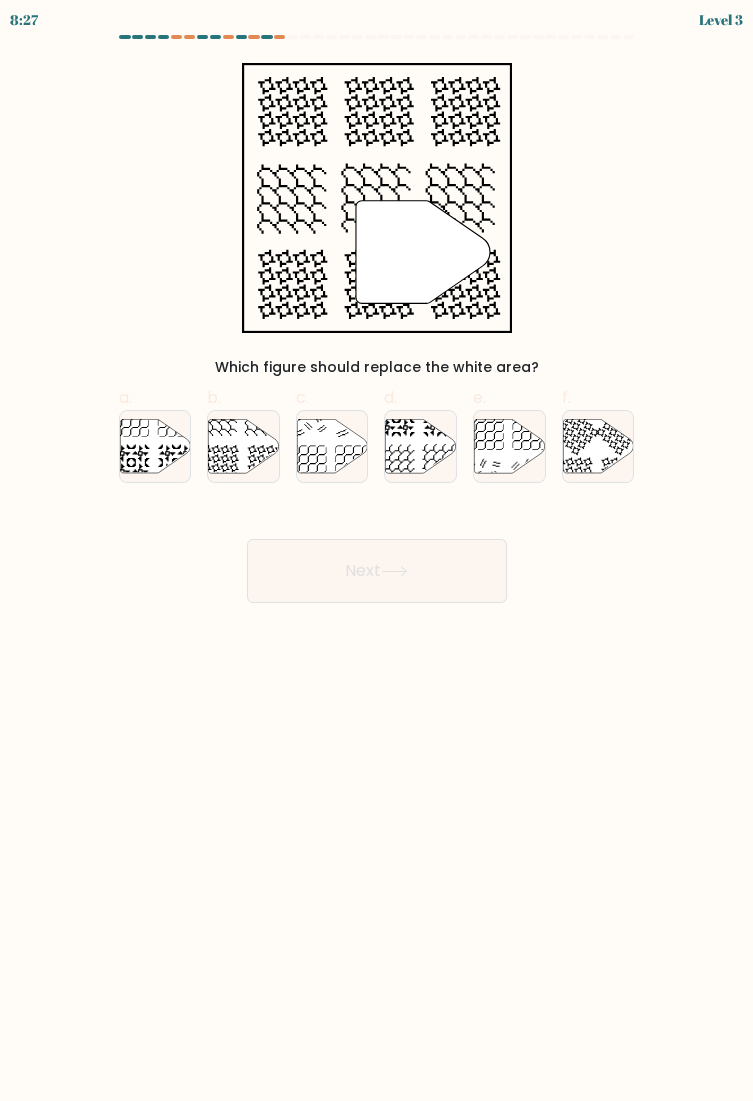 click 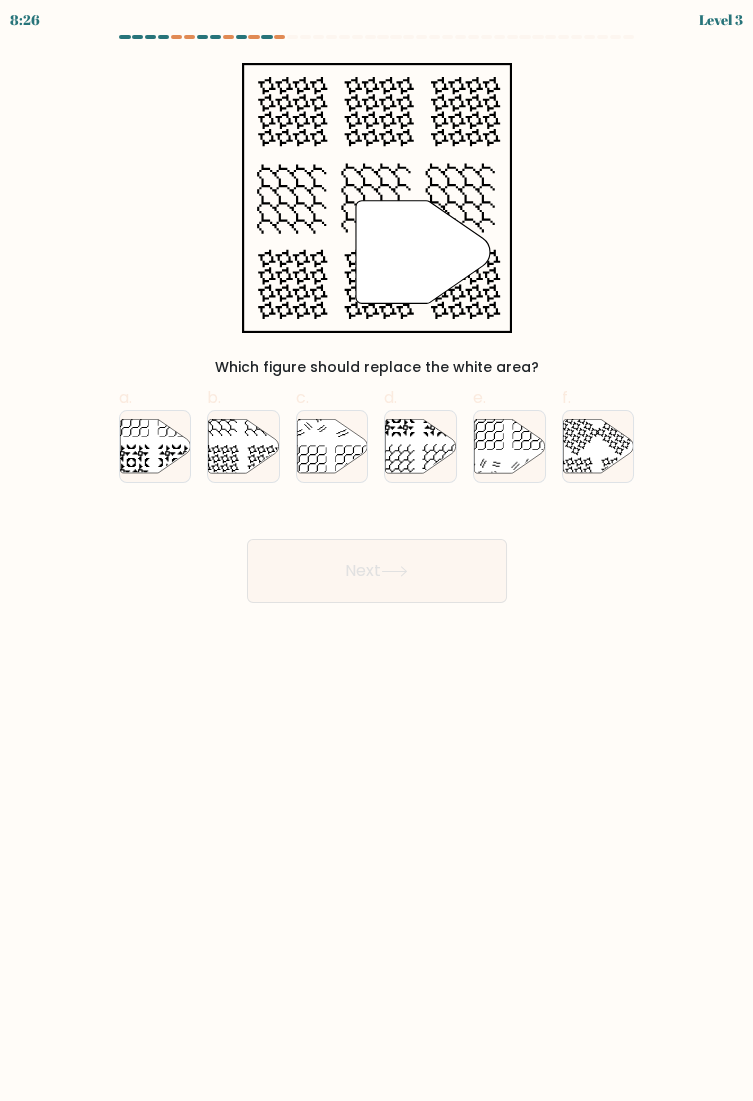 click 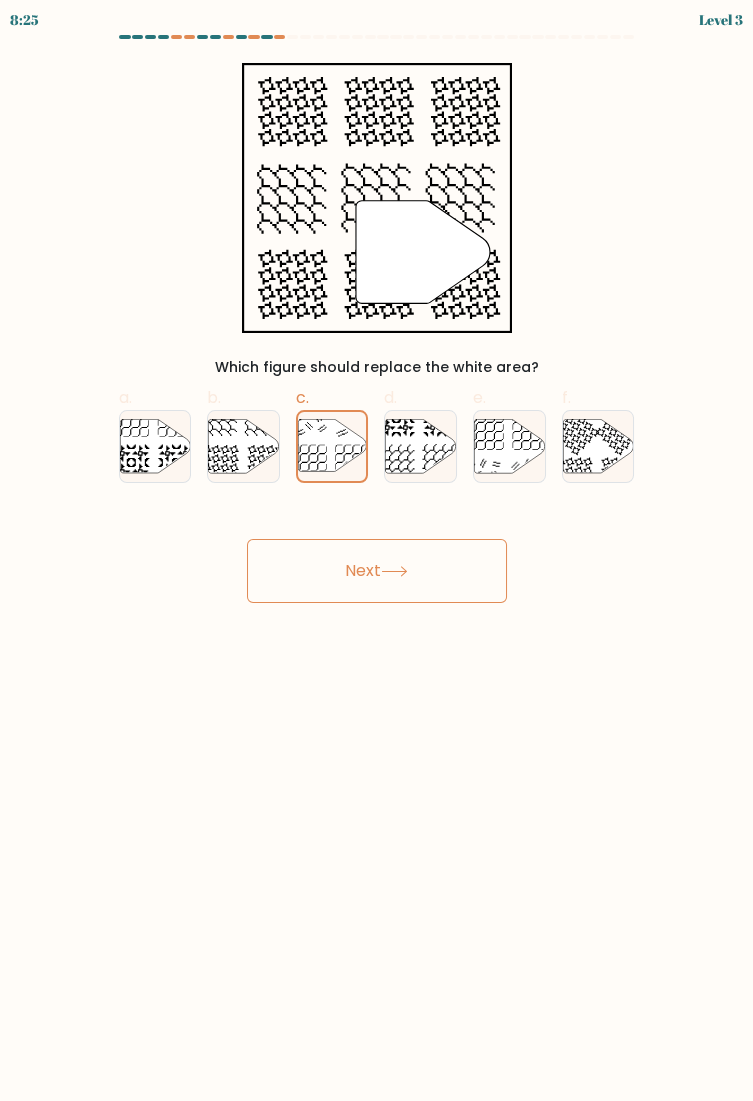 click on "Next" at bounding box center [377, 571] 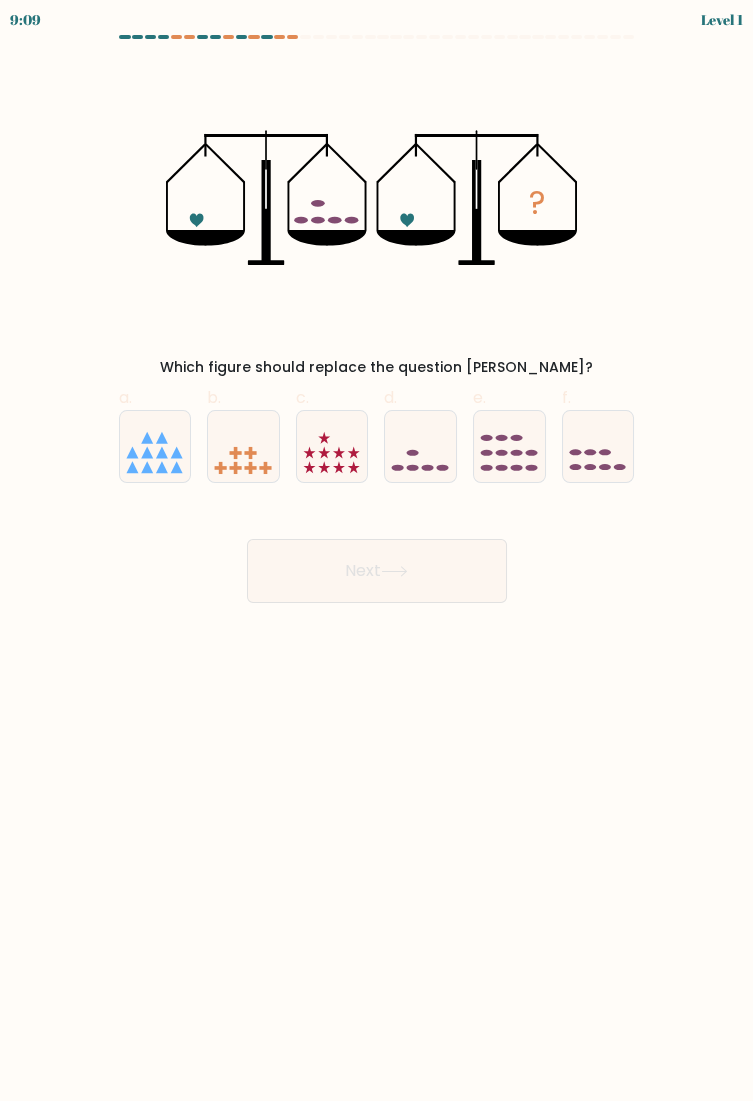 click 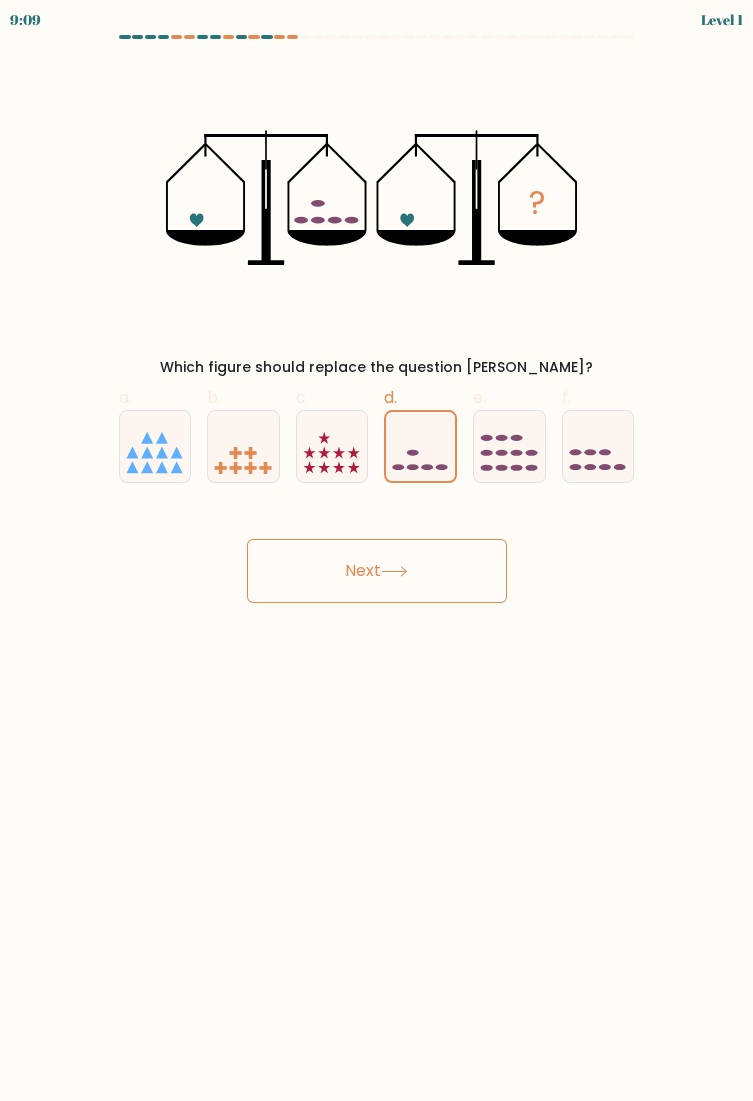 click on "Next" at bounding box center (377, 571) 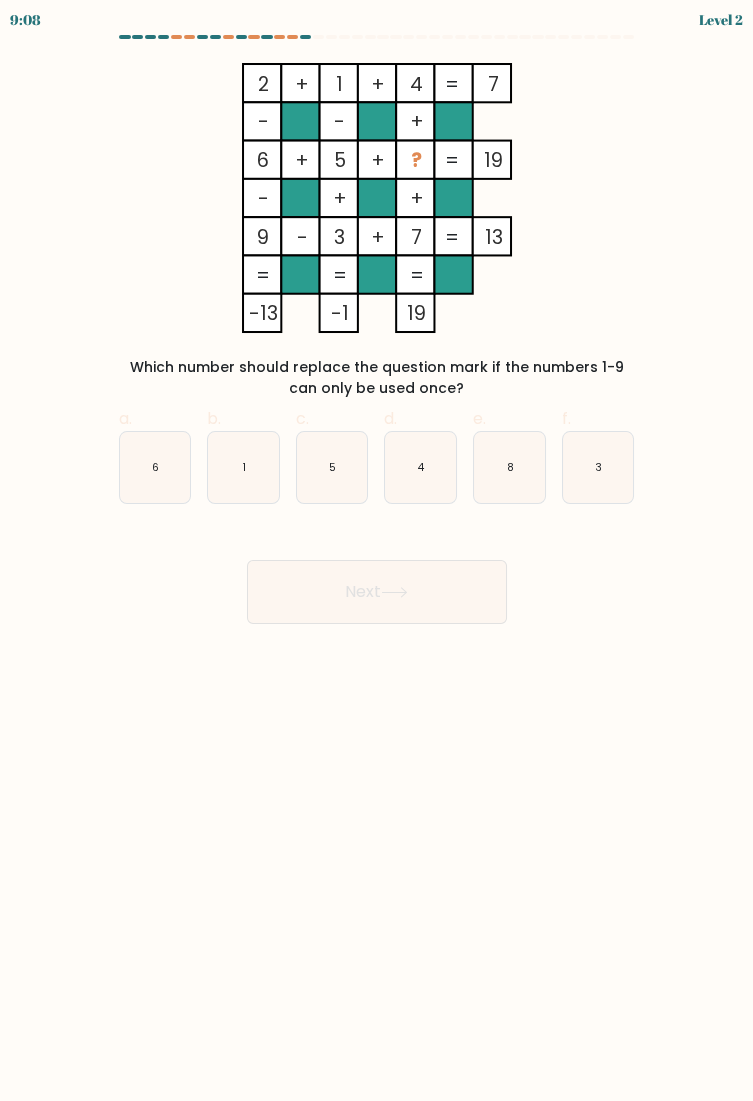click on "8" 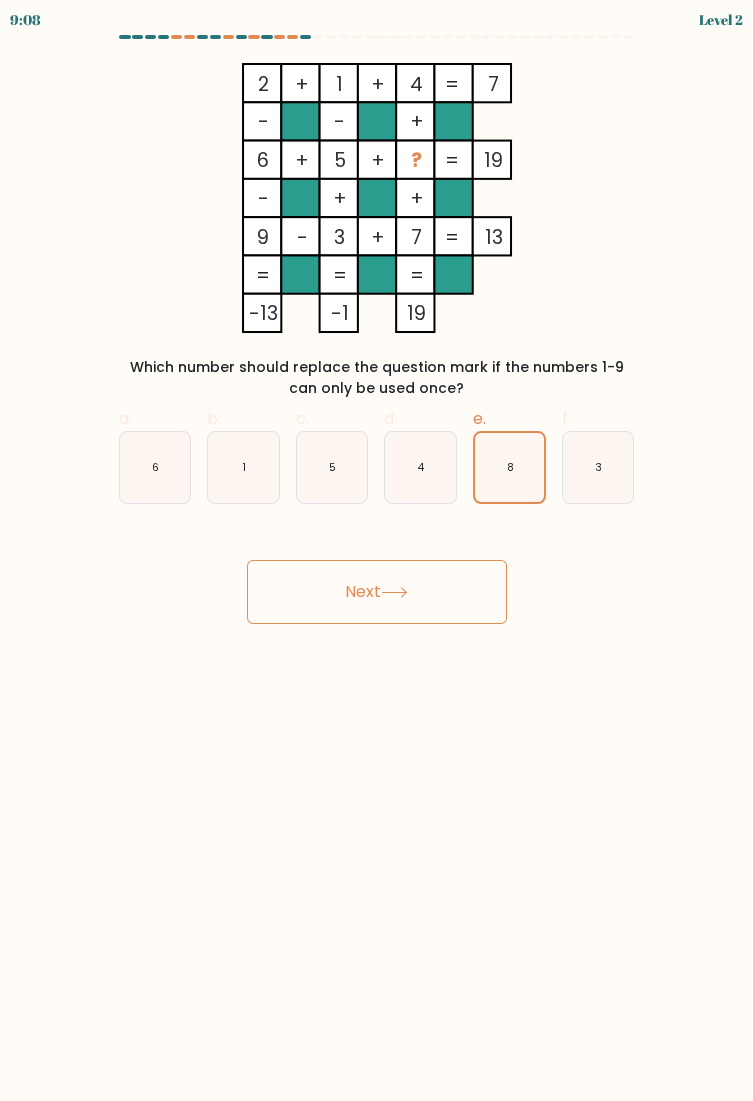 click on "Next" at bounding box center [377, 592] 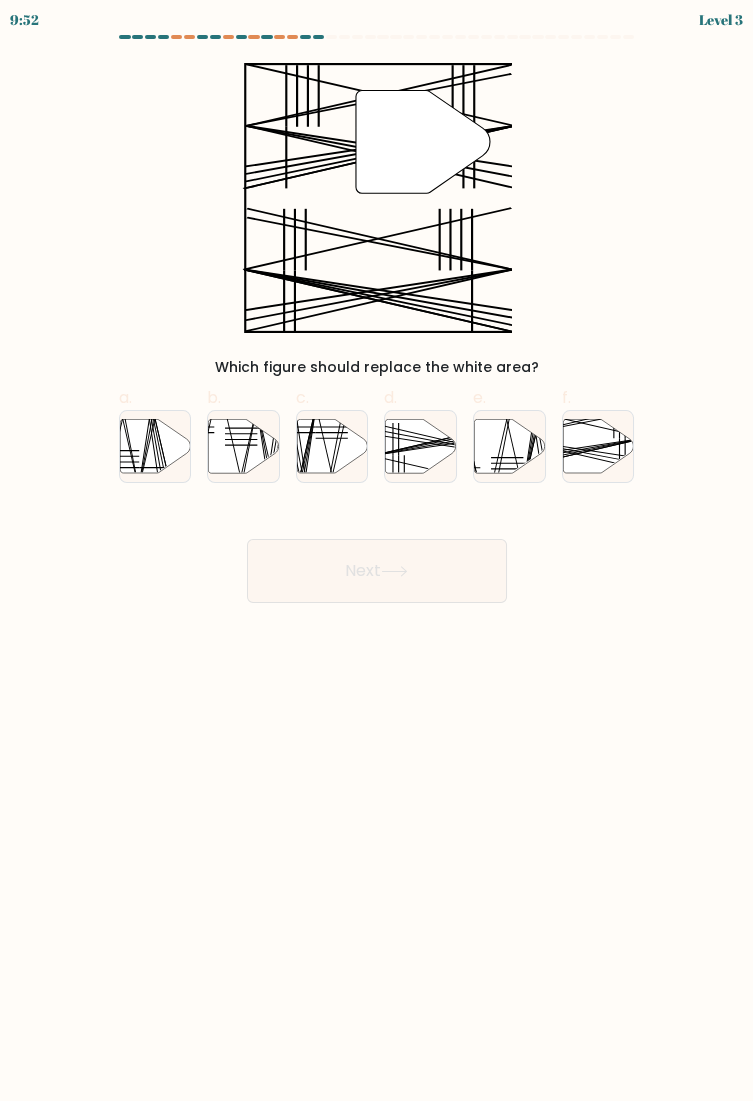 click 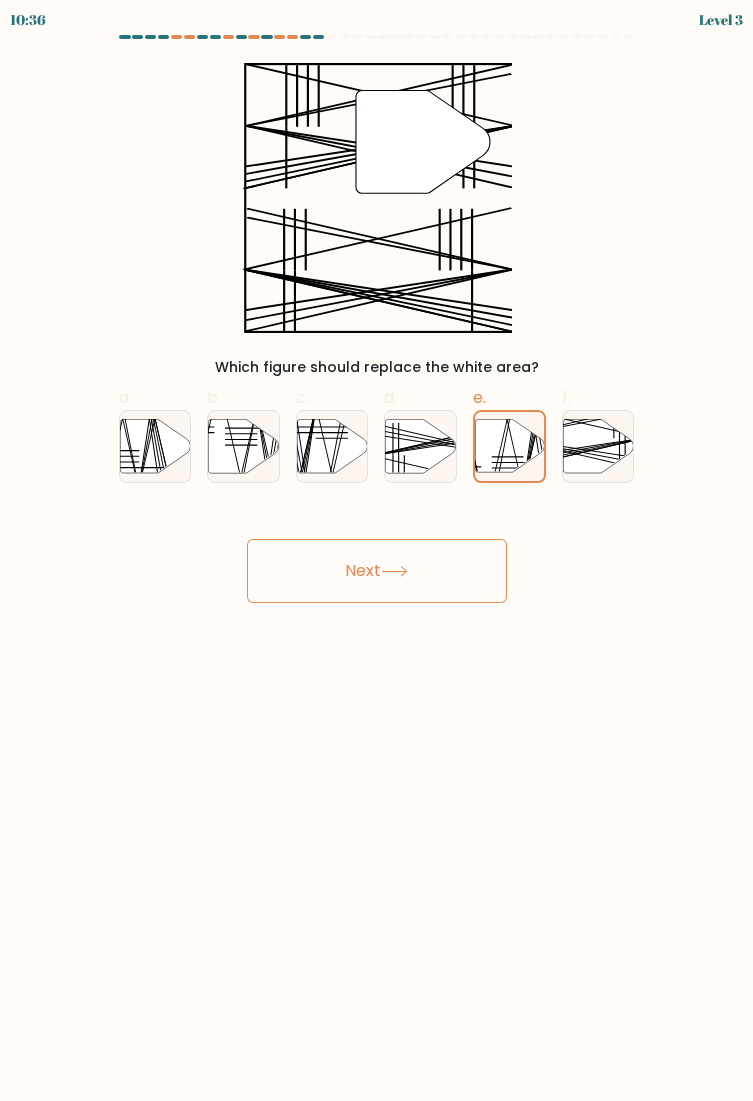 click on "Next" at bounding box center (377, 571) 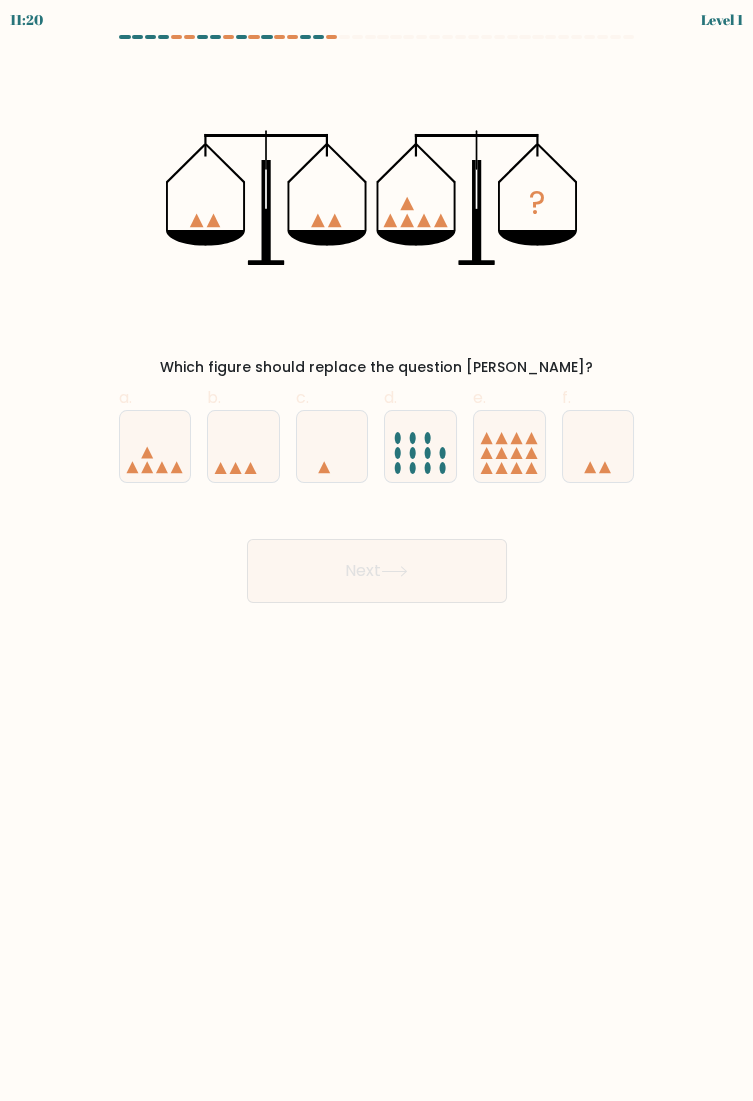click 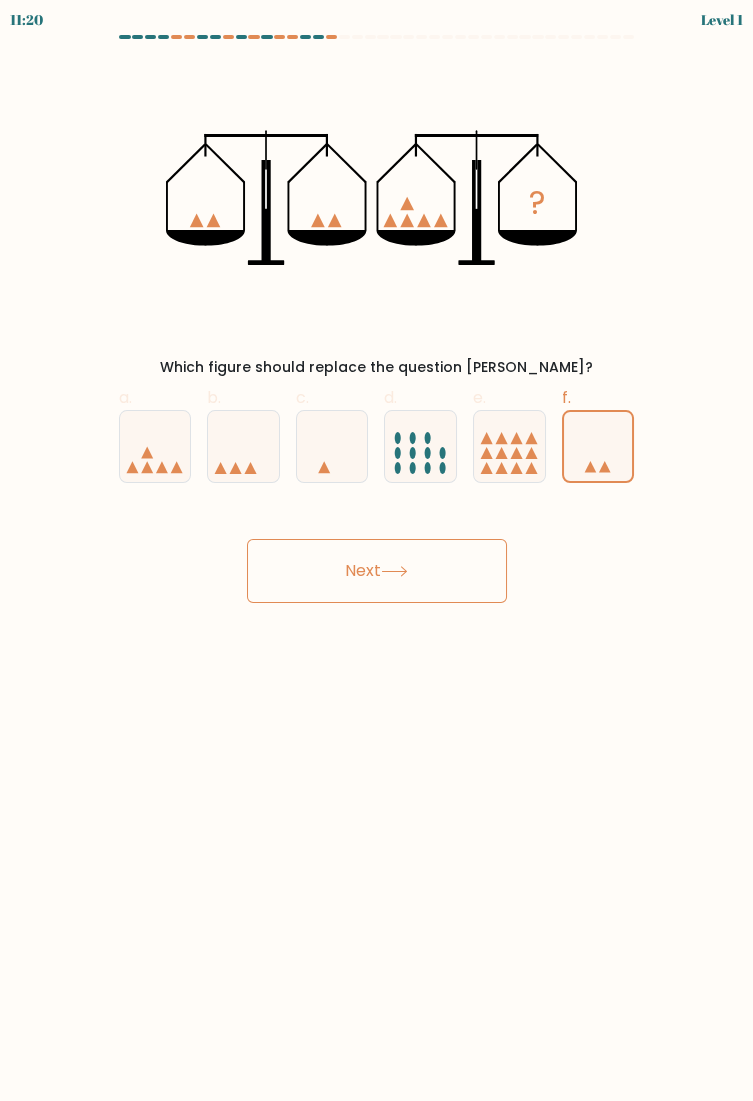 click on "Next" at bounding box center (377, 571) 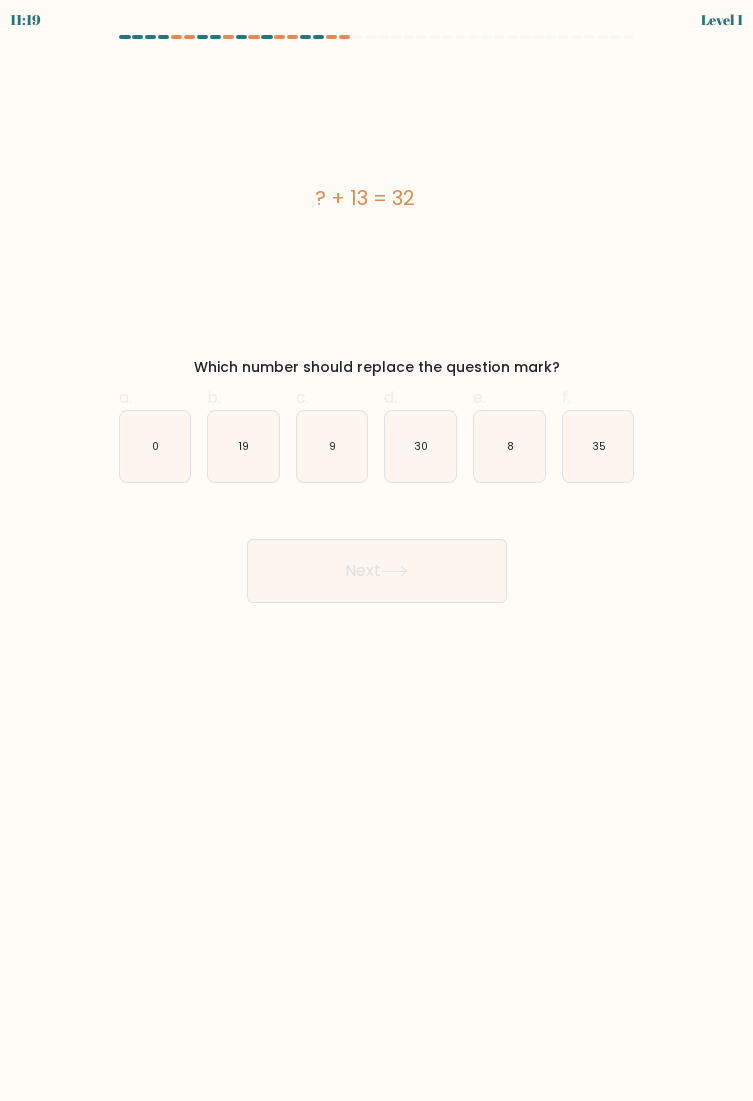 click on "8" 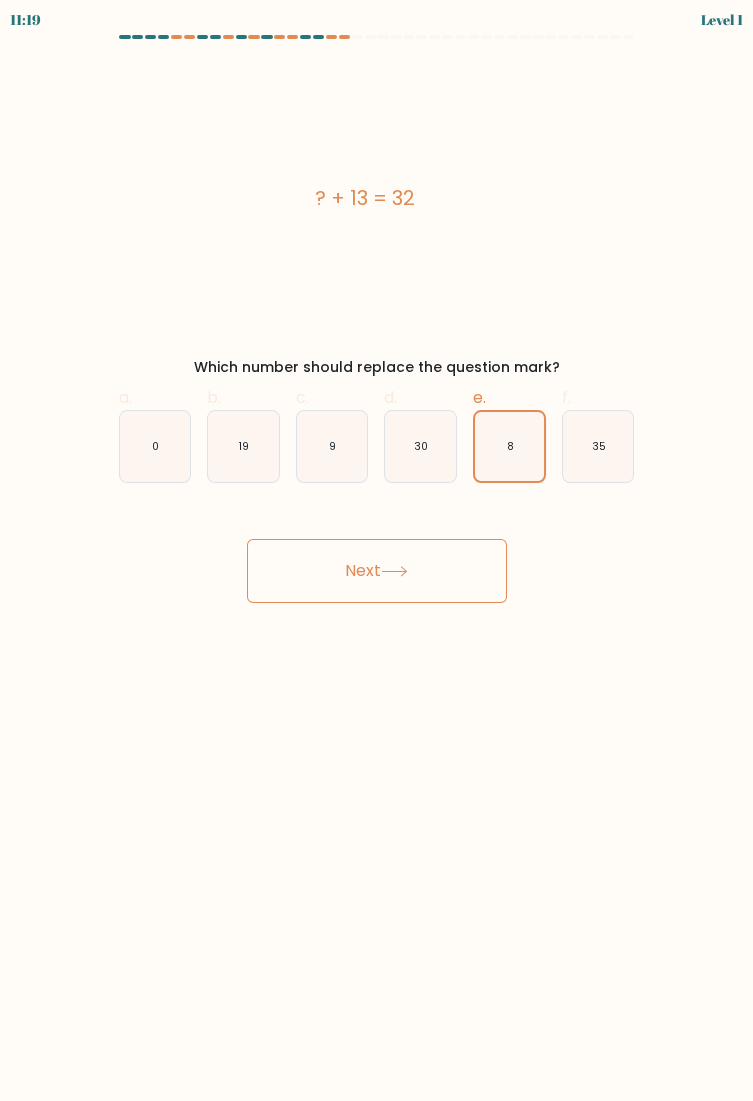click on "Next" at bounding box center [377, 571] 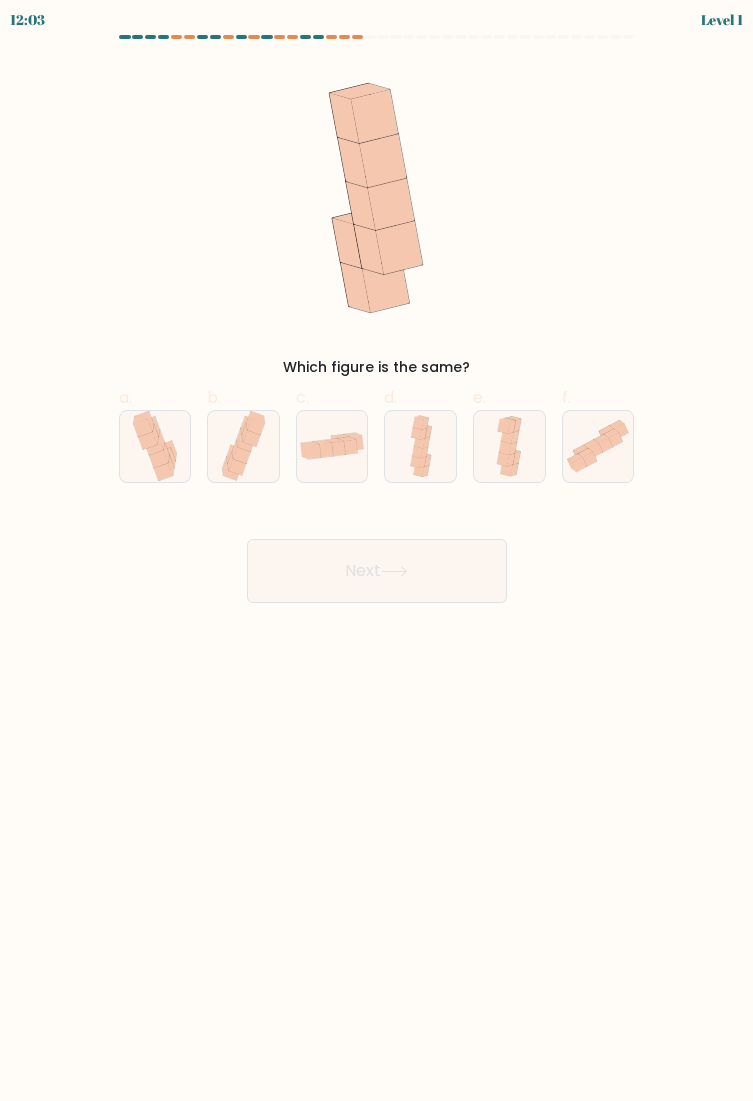 click at bounding box center (509, 446) 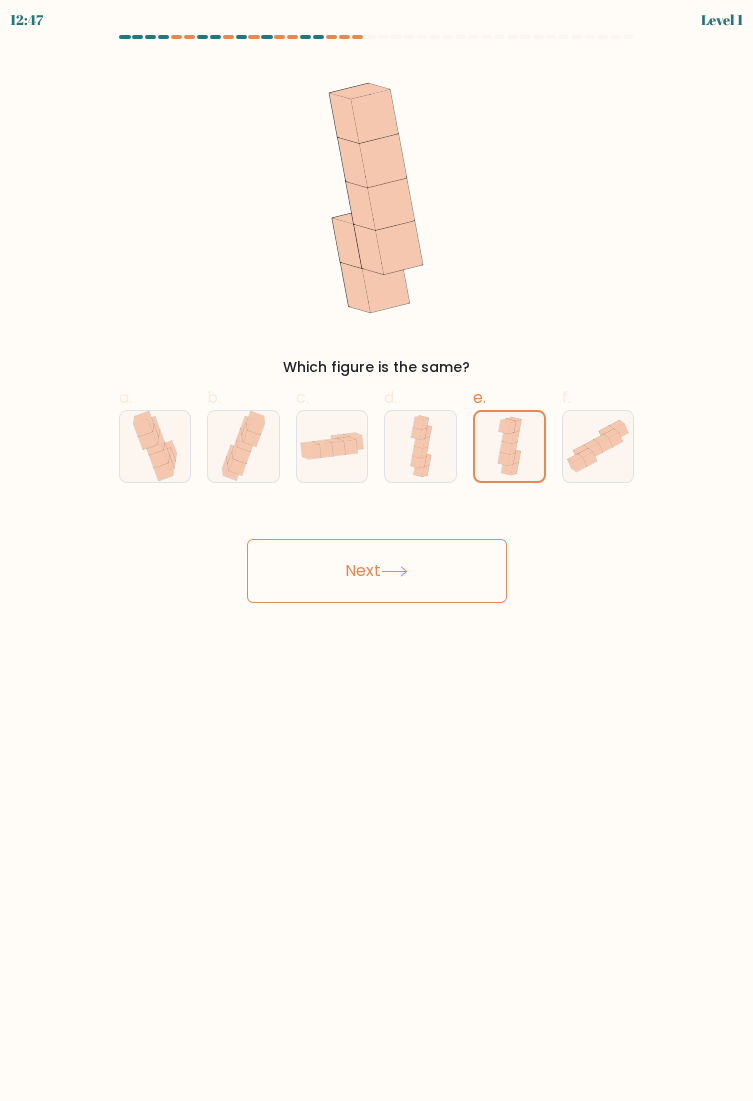 click on "Next" at bounding box center (377, 571) 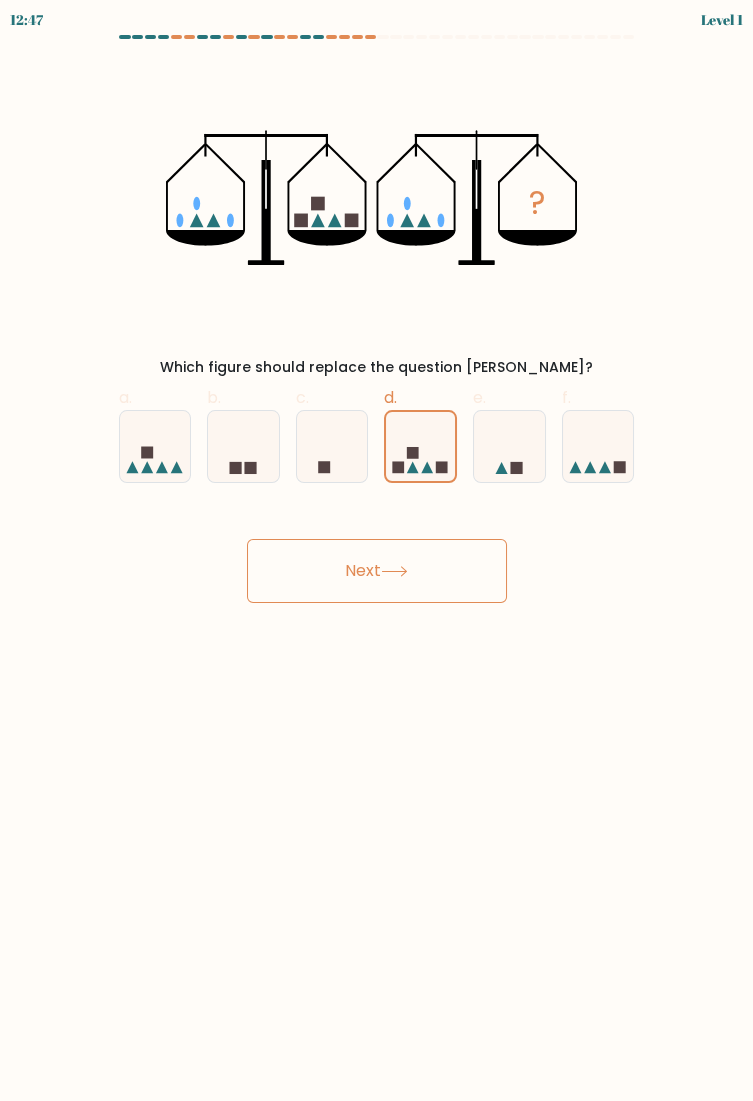 click on "Next" at bounding box center (377, 571) 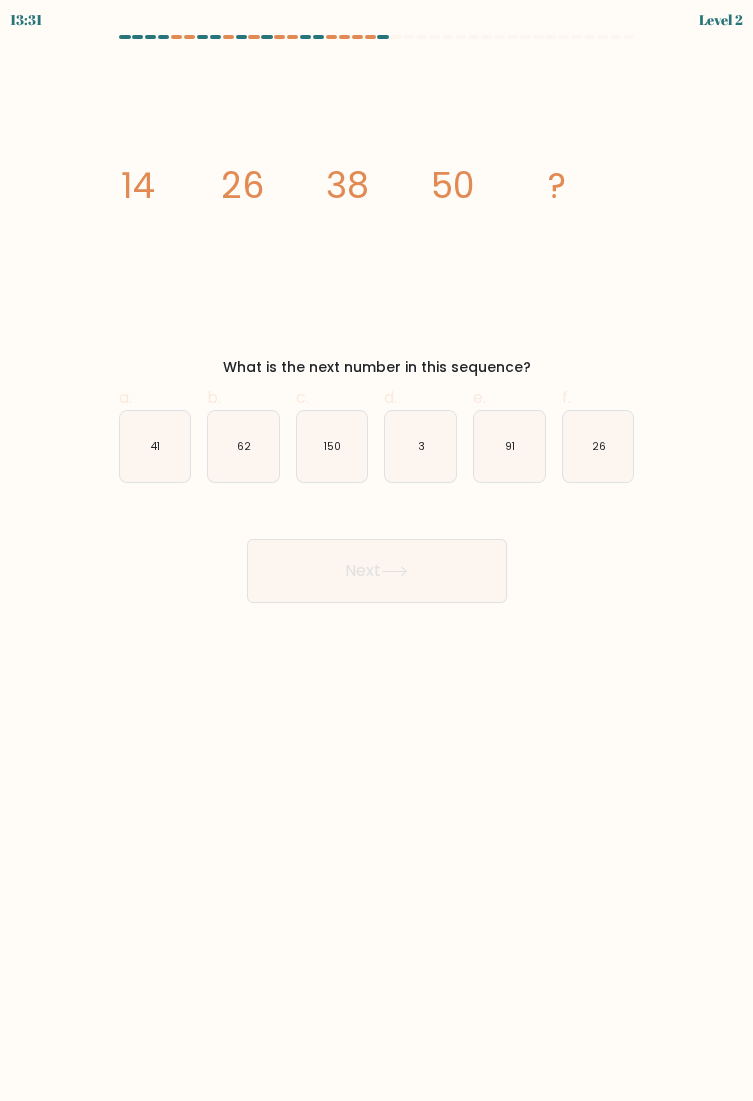click on "91" 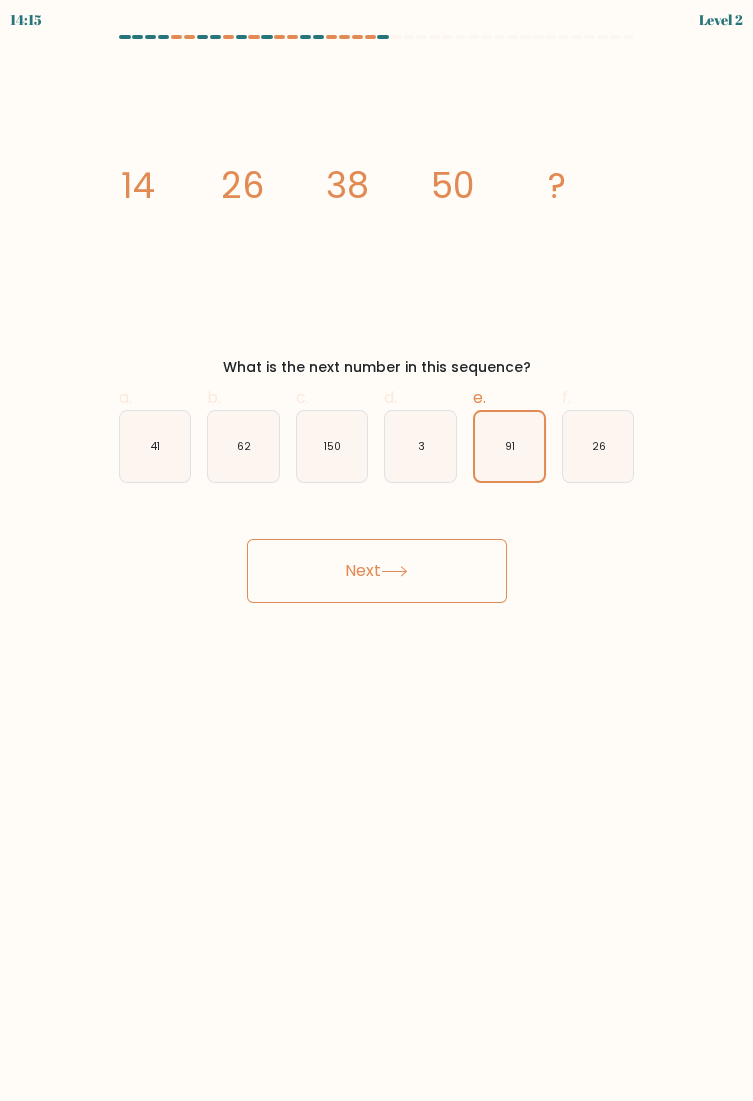 click on "Next" at bounding box center [377, 571] 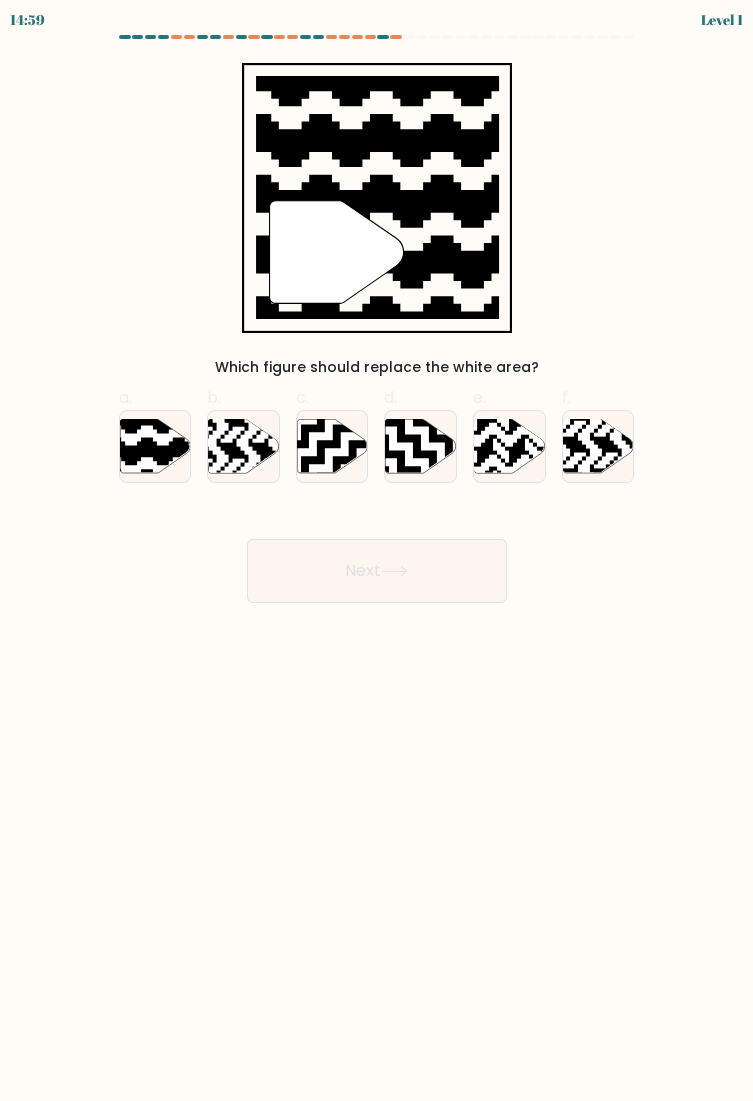 click on "Next" at bounding box center [377, 571] 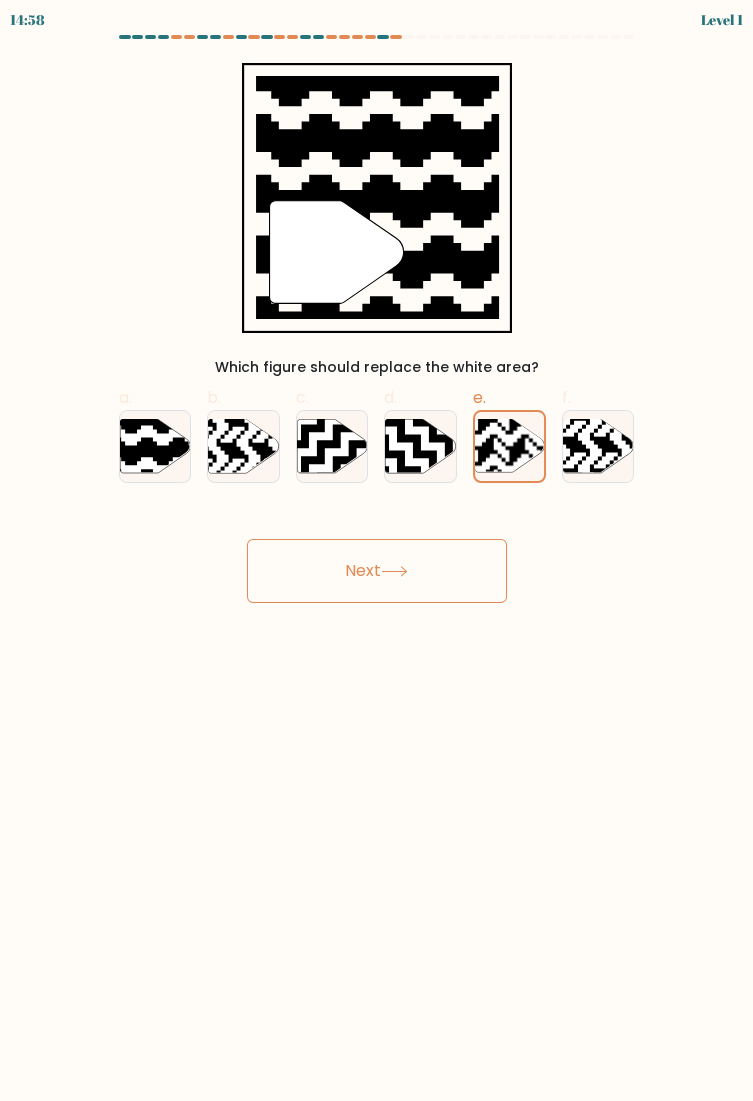 click on "Next" at bounding box center (377, 571) 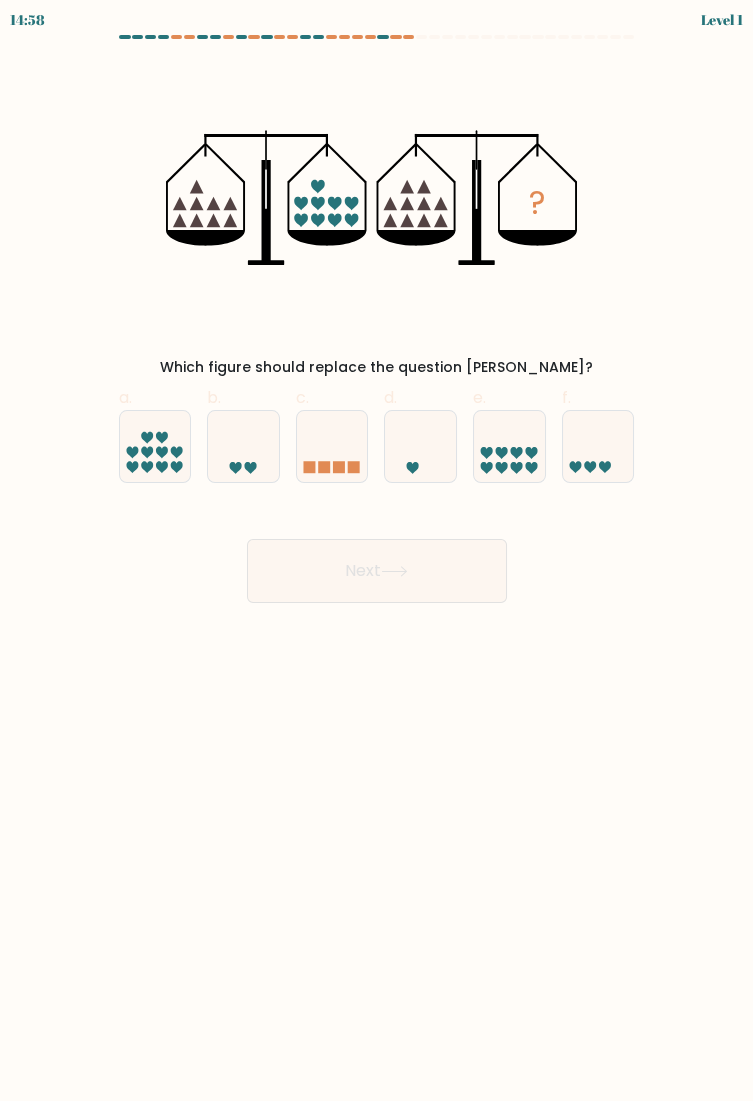 click 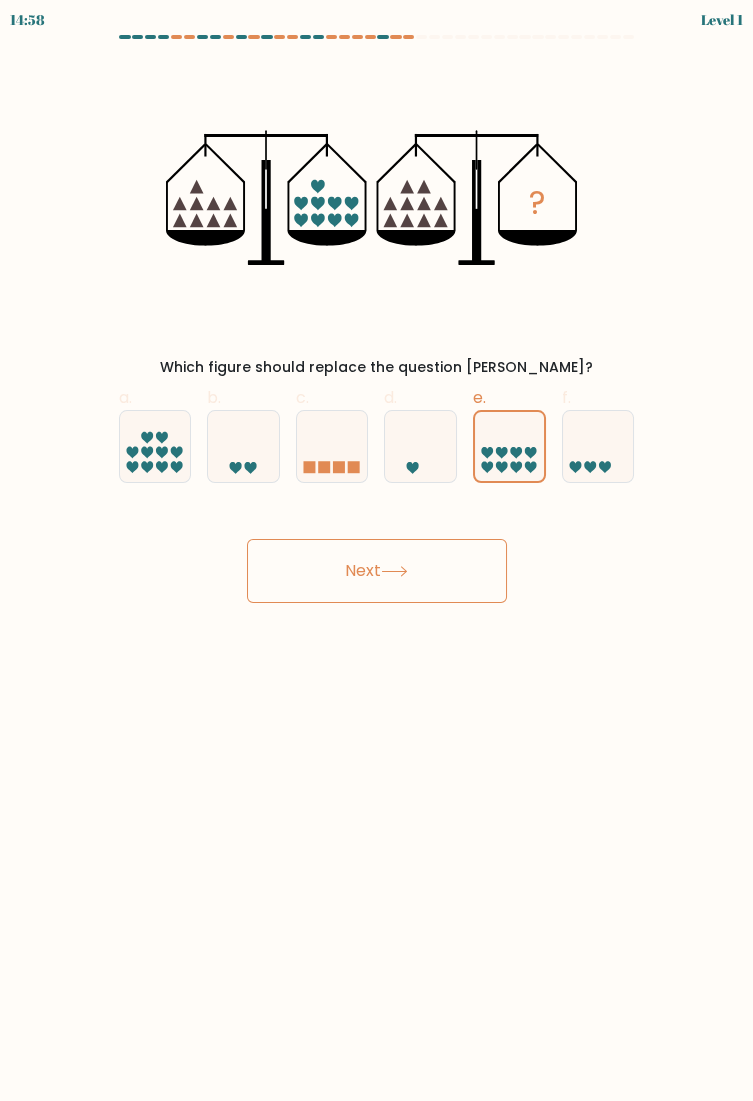 click on "Next" at bounding box center (377, 571) 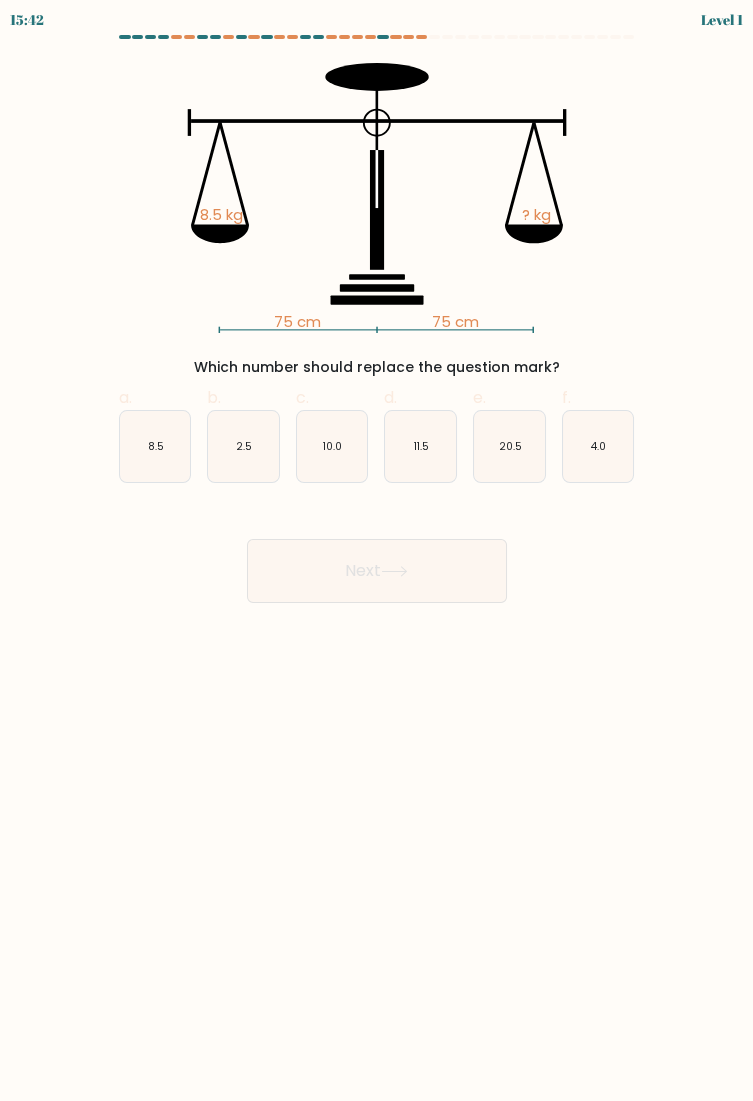 click on "20.5" 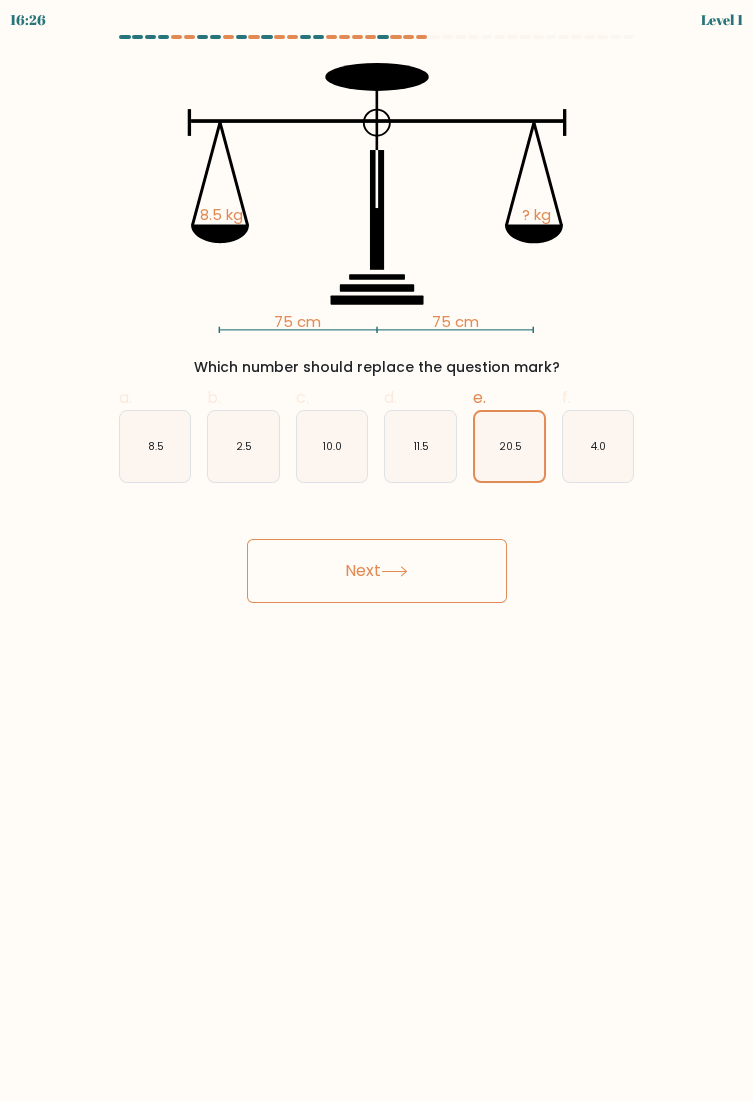 click on "Next" at bounding box center [377, 571] 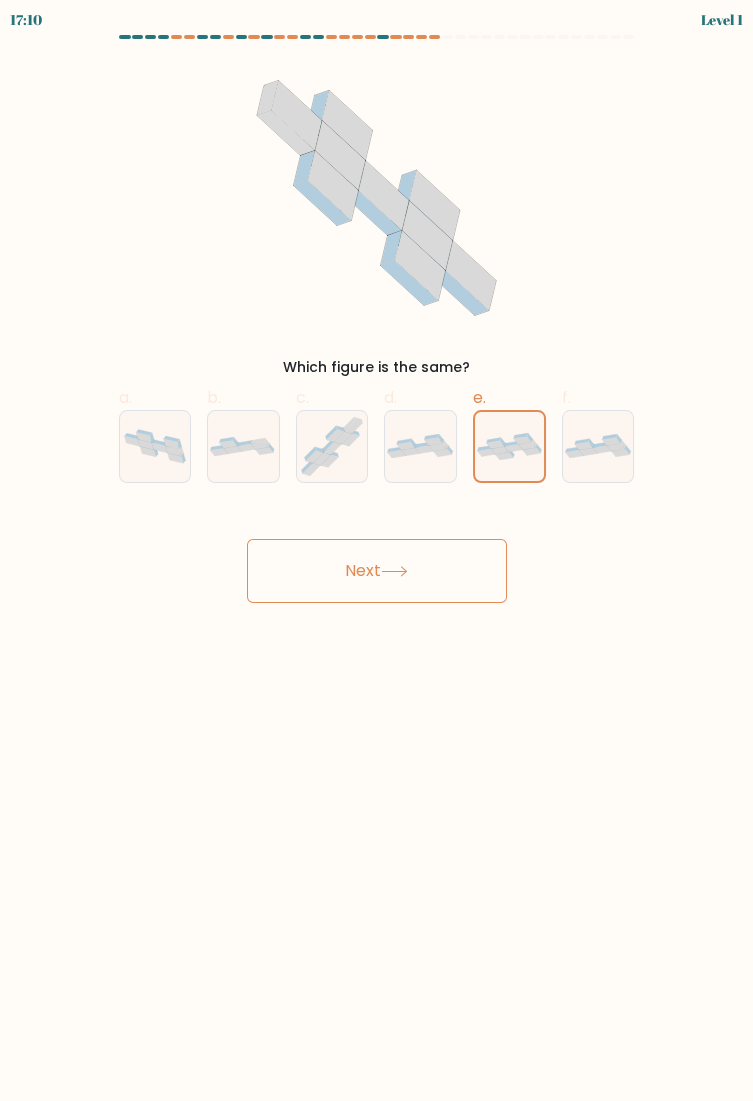 click on "Next" at bounding box center [377, 571] 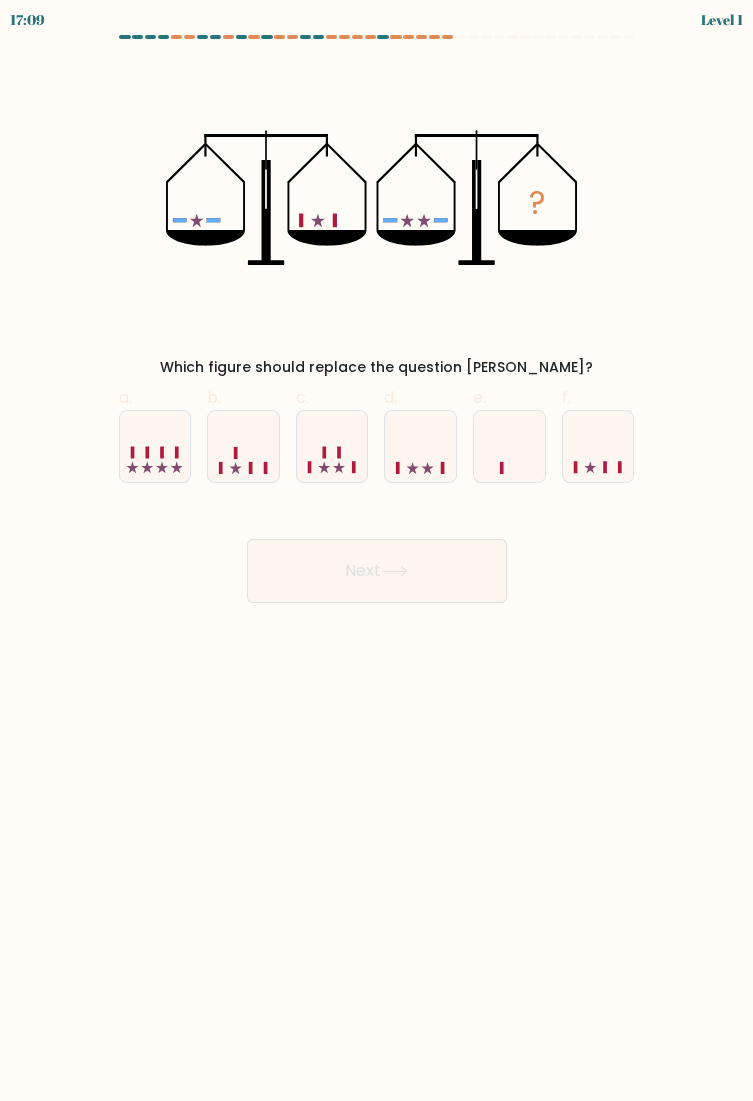 click 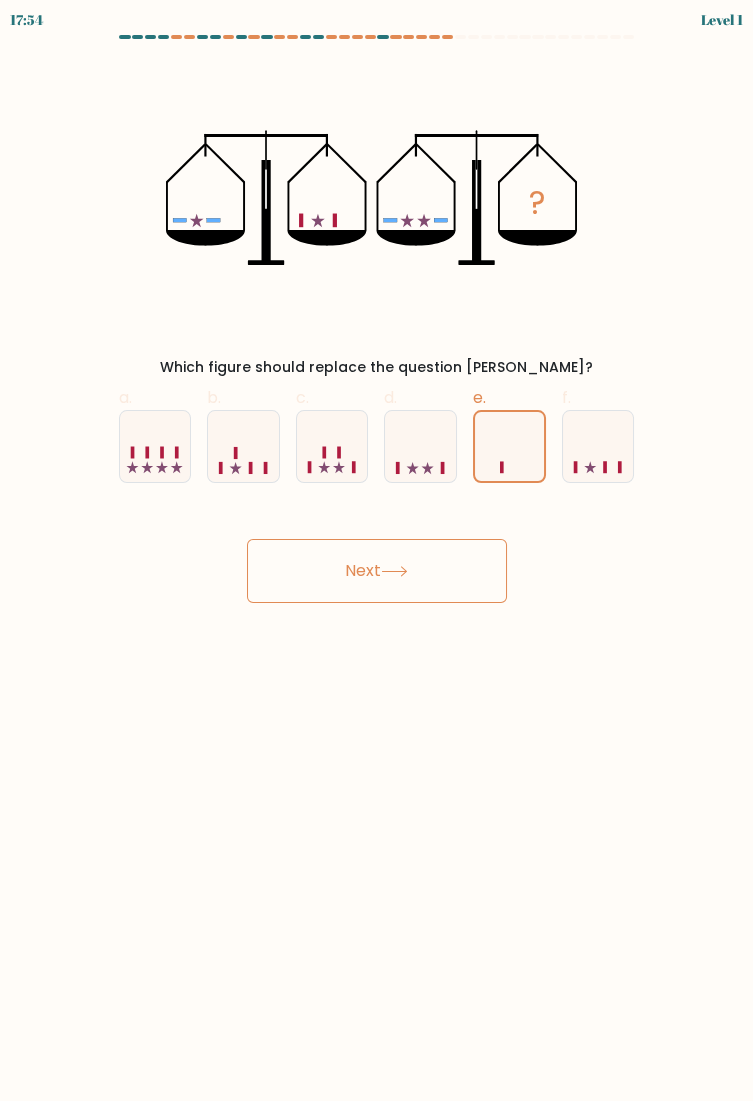 click on "Next" at bounding box center [377, 571] 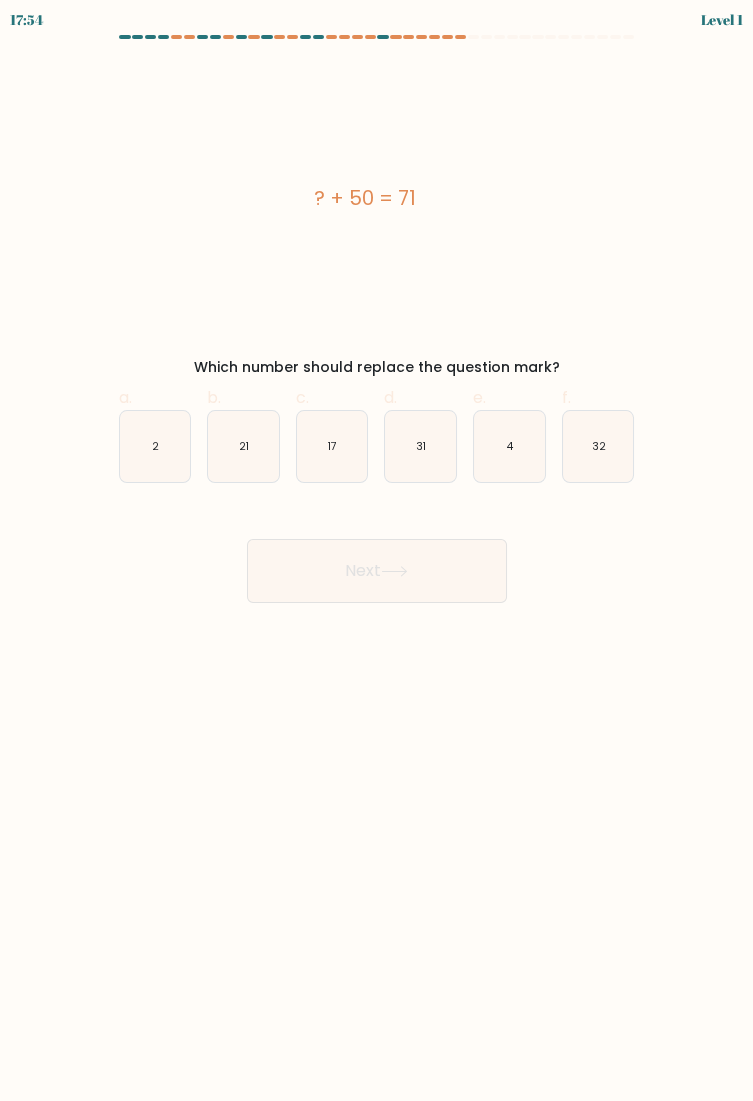 click on "31" 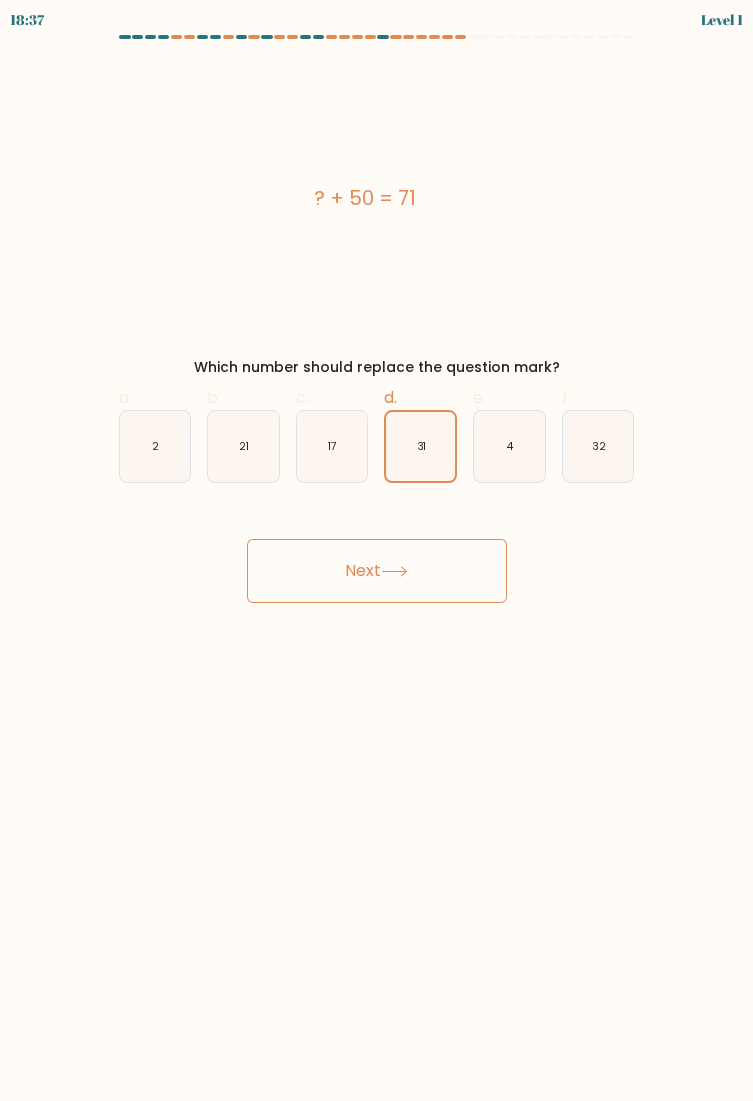 click 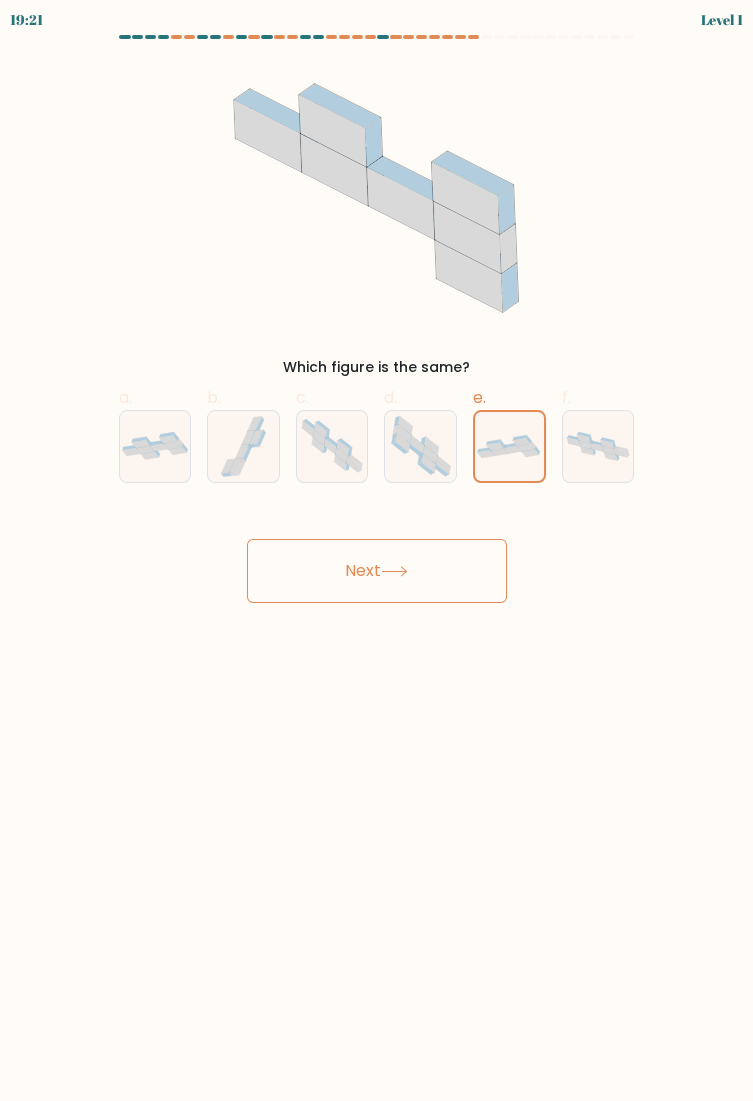 click on "Next" at bounding box center (377, 571) 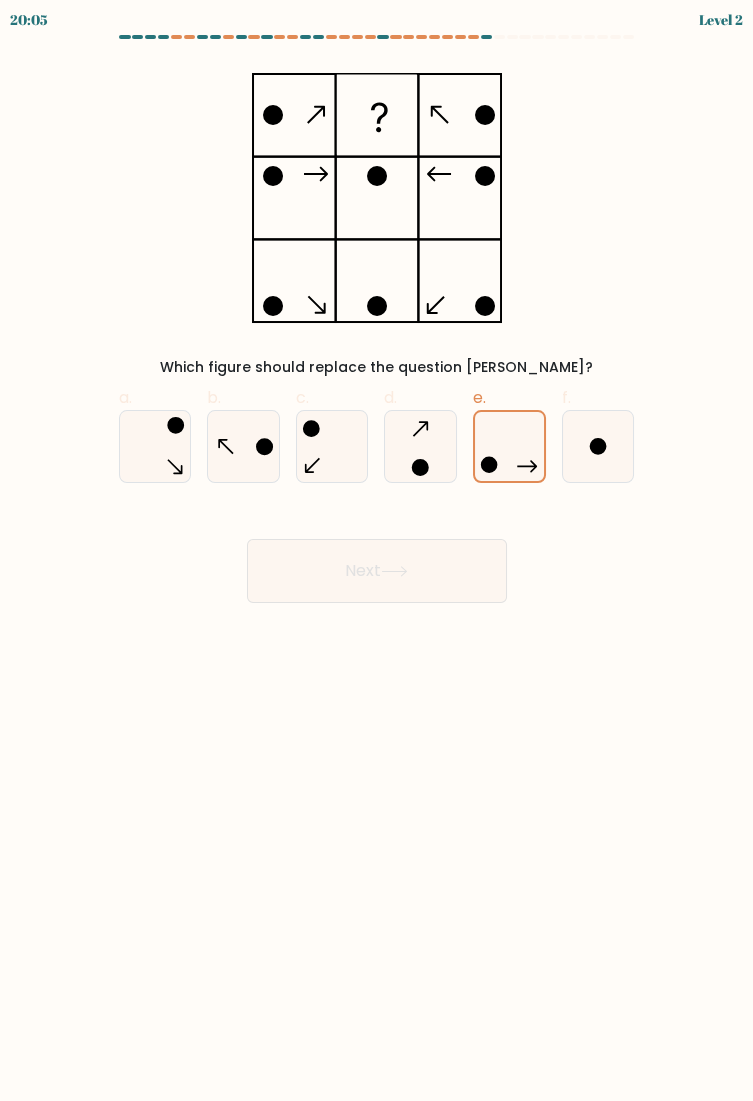 click on "Next" at bounding box center (377, 571) 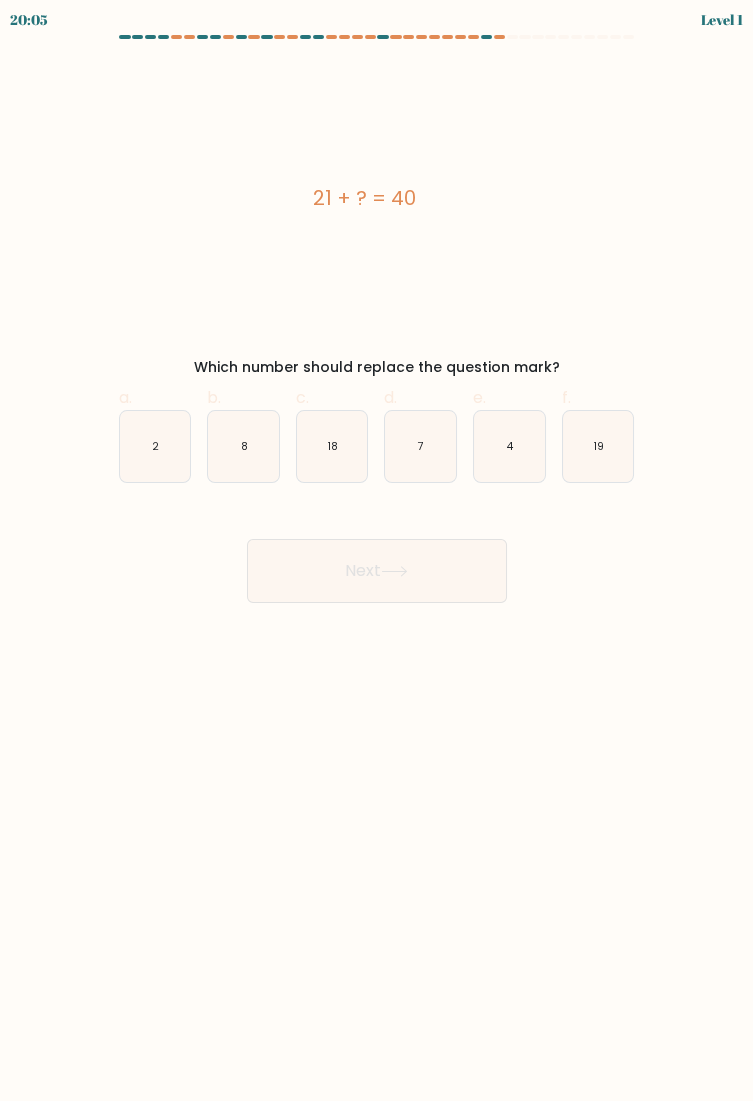 click on "4" 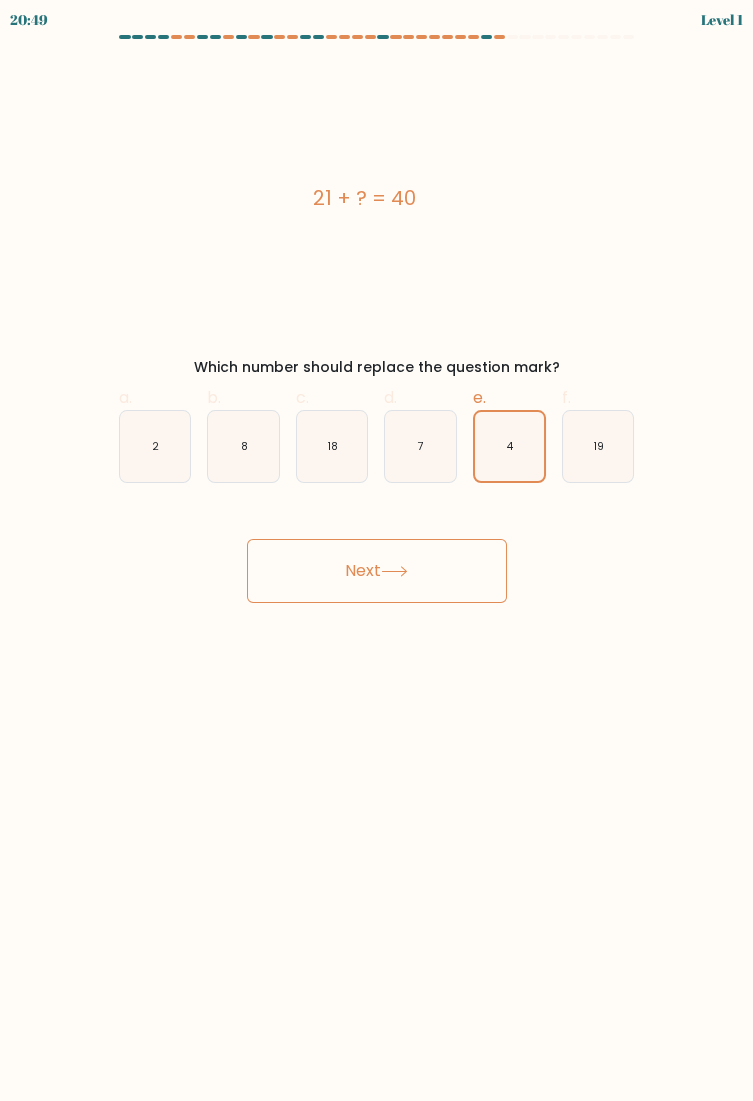 click on "Next" at bounding box center [377, 571] 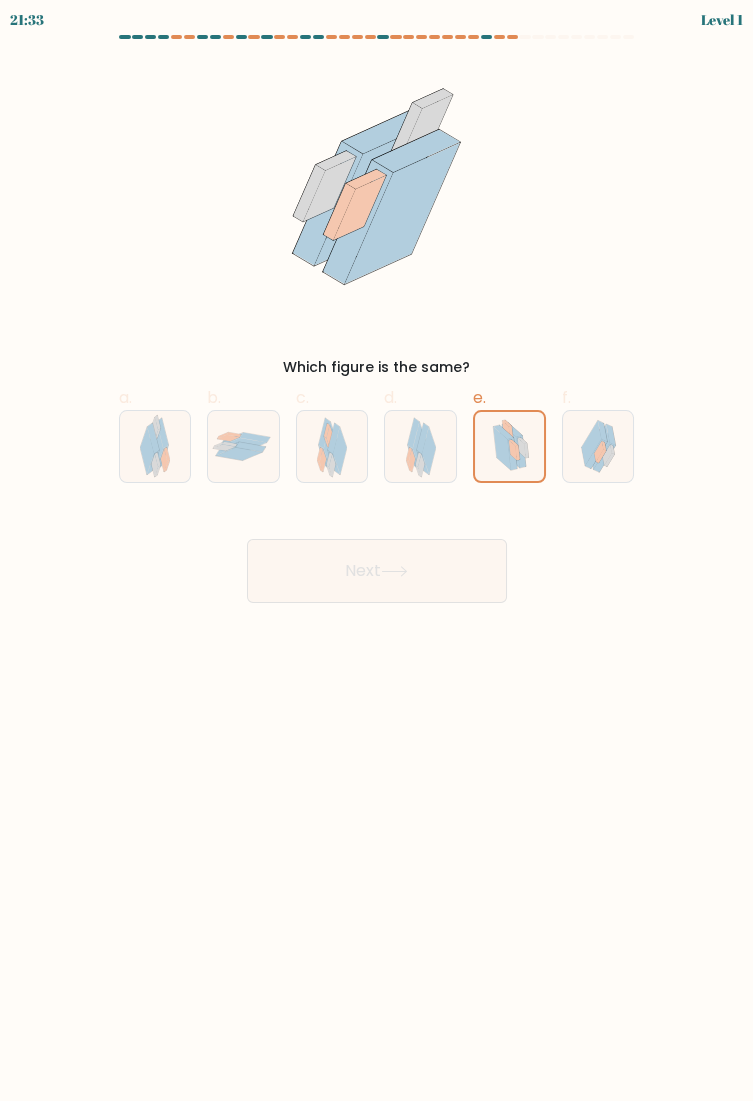 click on "Next" at bounding box center (377, 571) 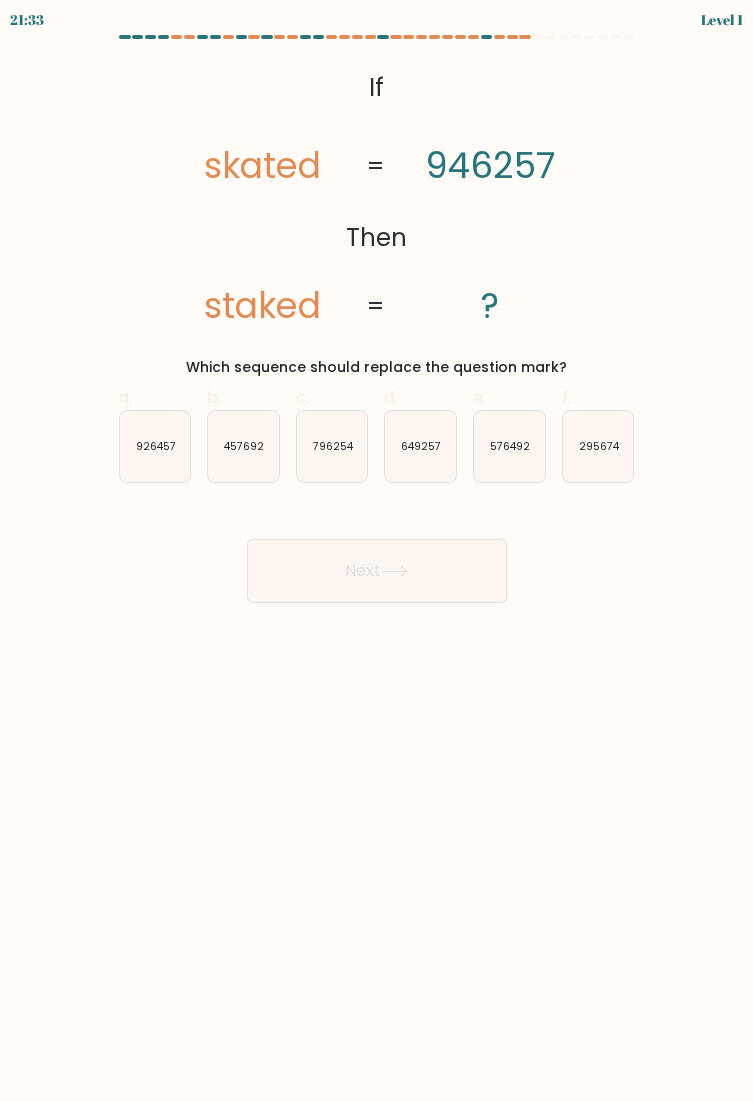 click on "576492" 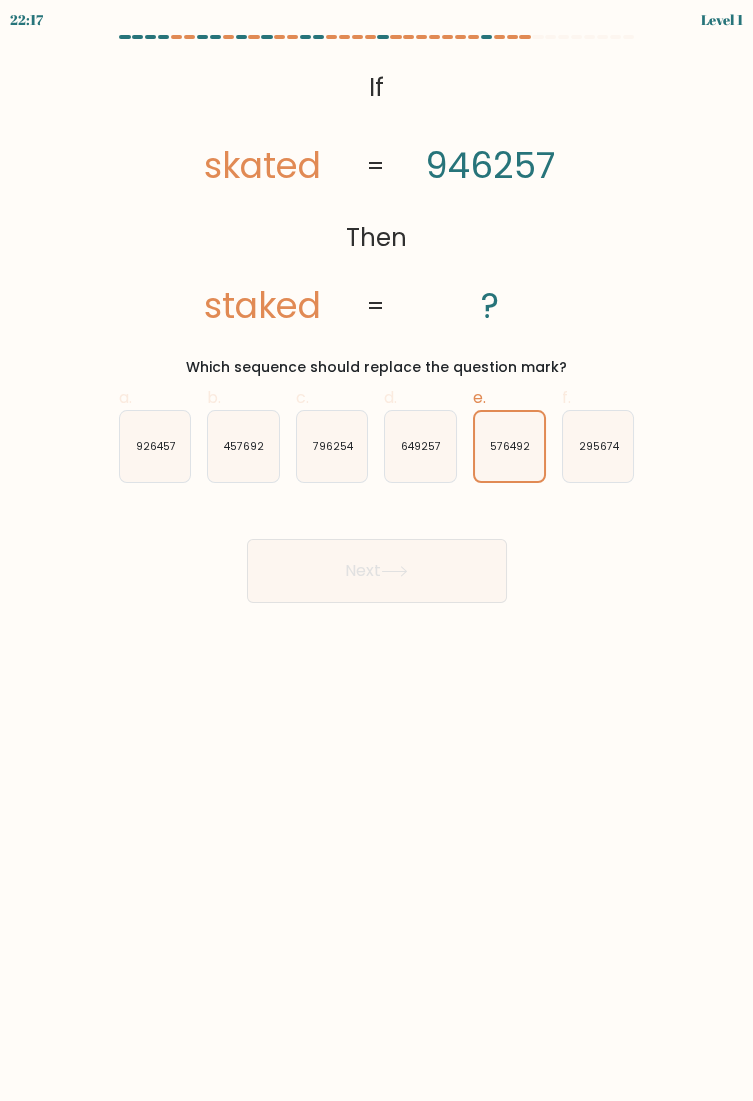 click on "Next" at bounding box center (377, 571) 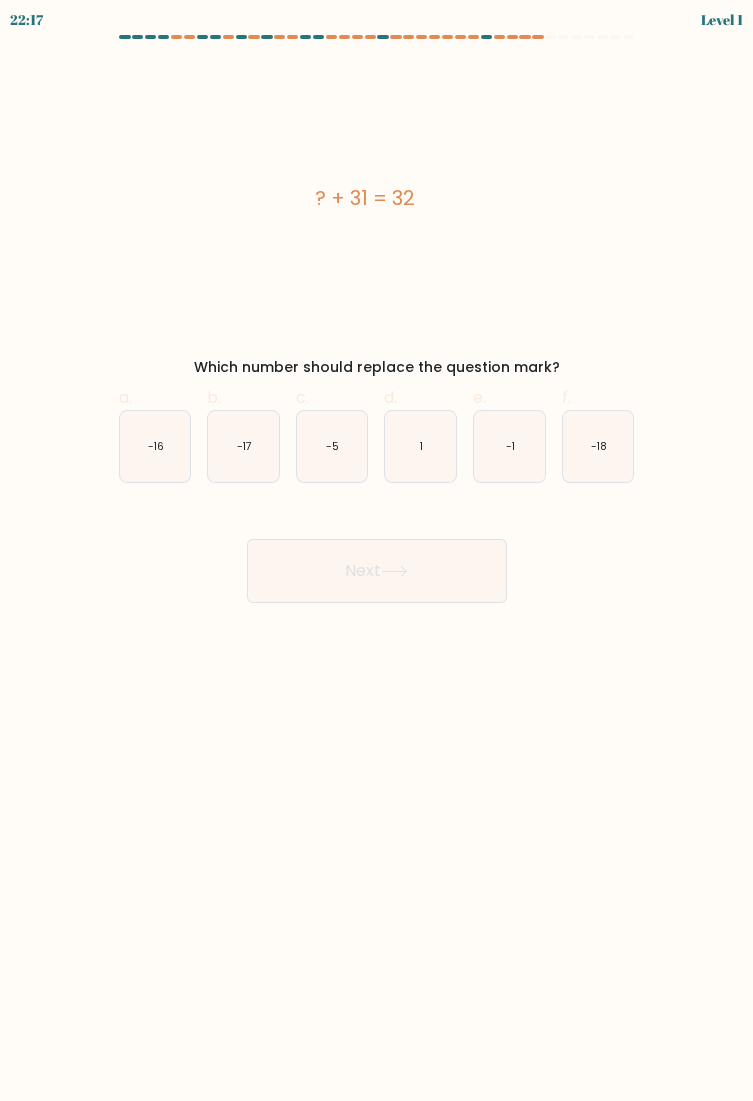 click on "Next" at bounding box center (377, 571) 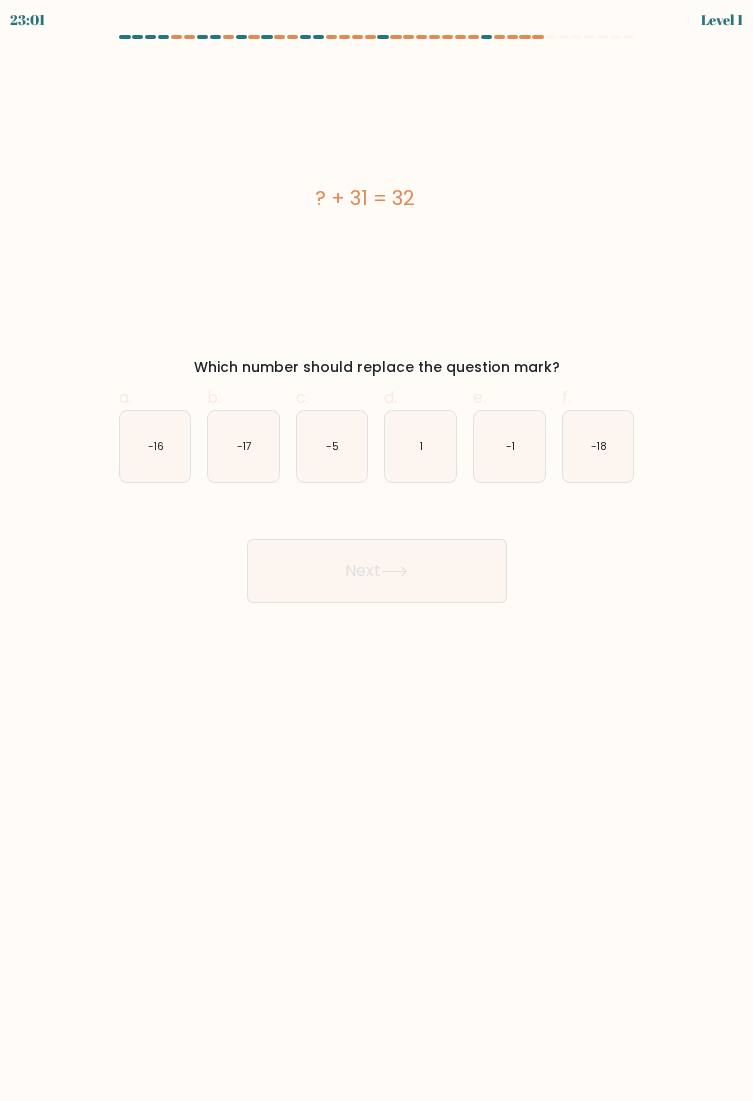 click on "-1" 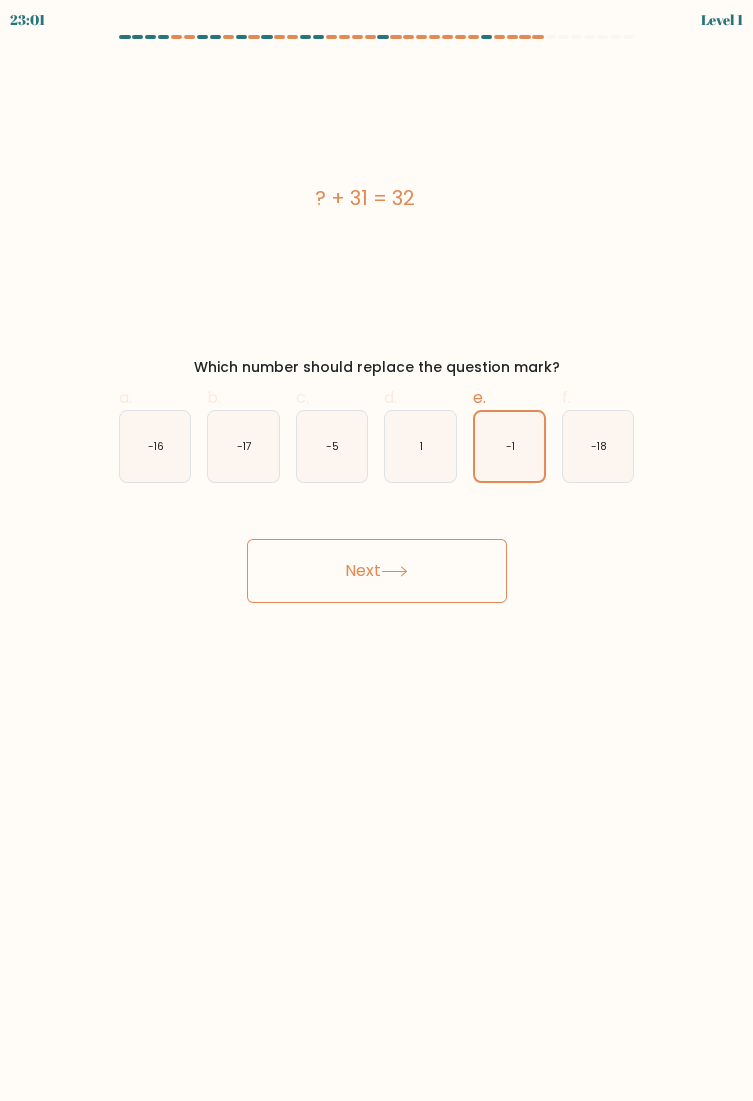 click on "Next" at bounding box center [377, 571] 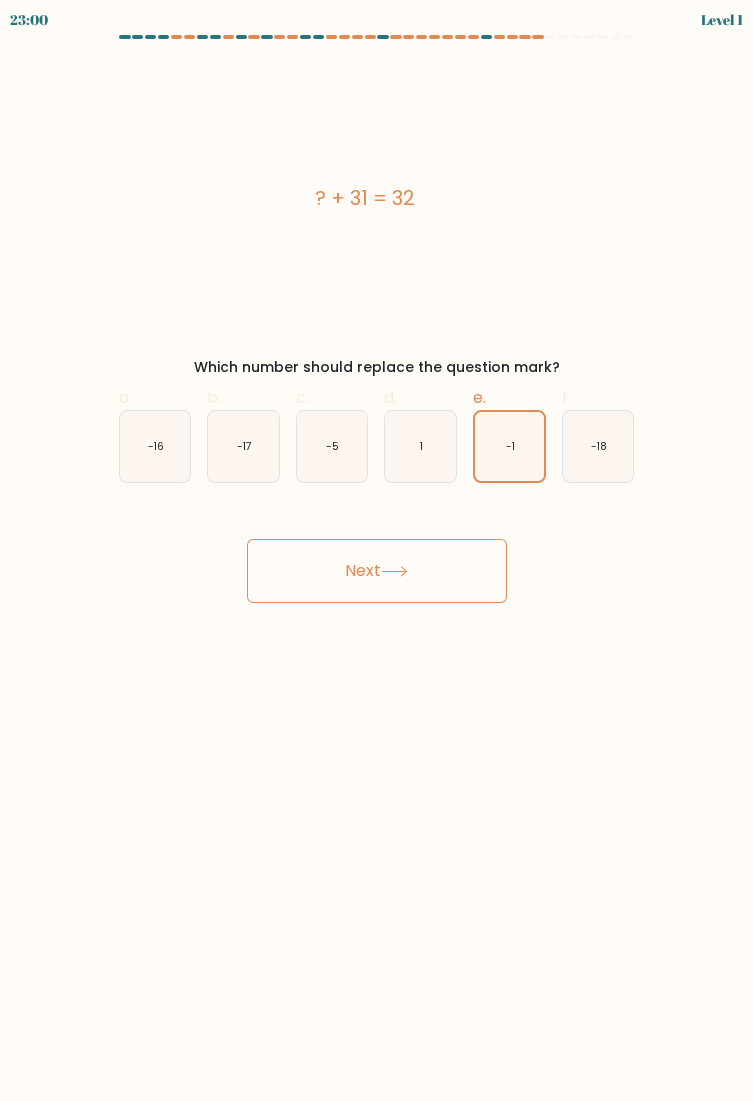 click on "Next" at bounding box center (377, 571) 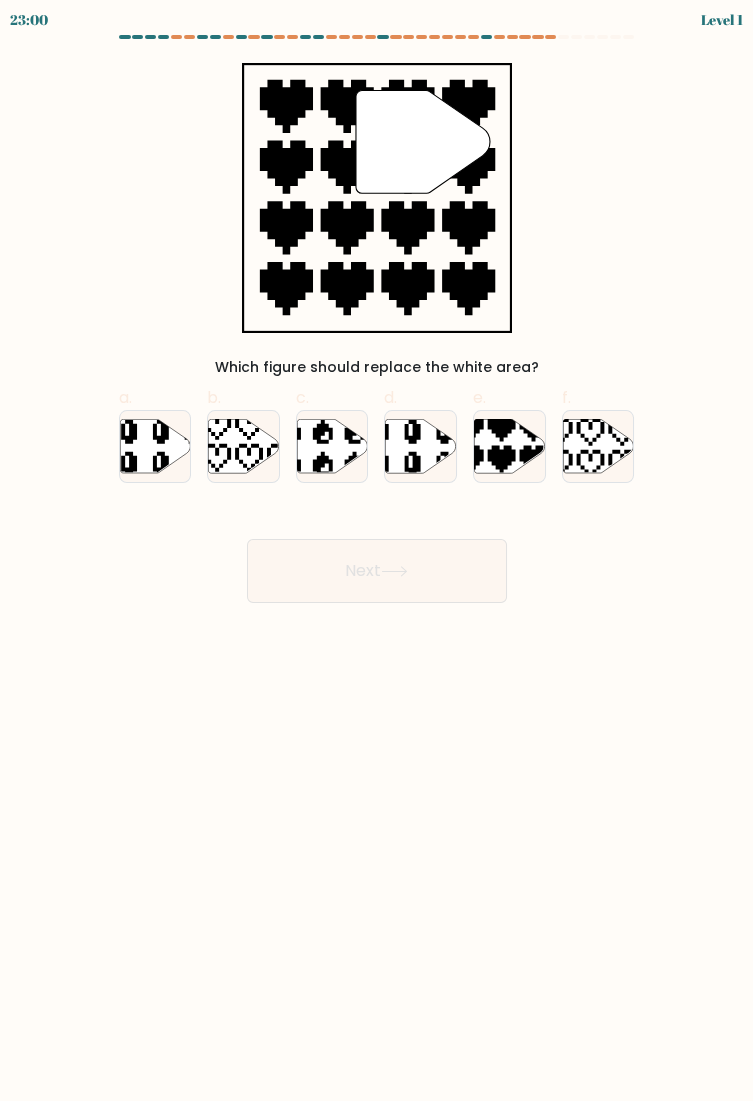 click at bounding box center (509, 446) 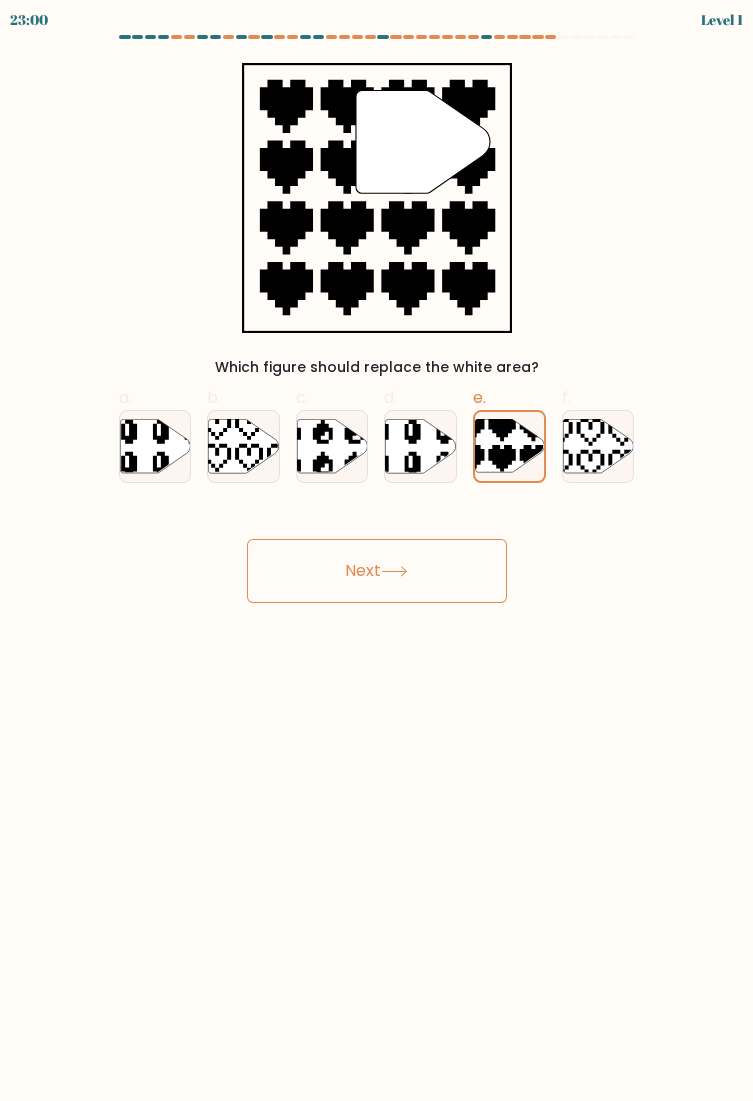 click on "Next" at bounding box center (377, 571) 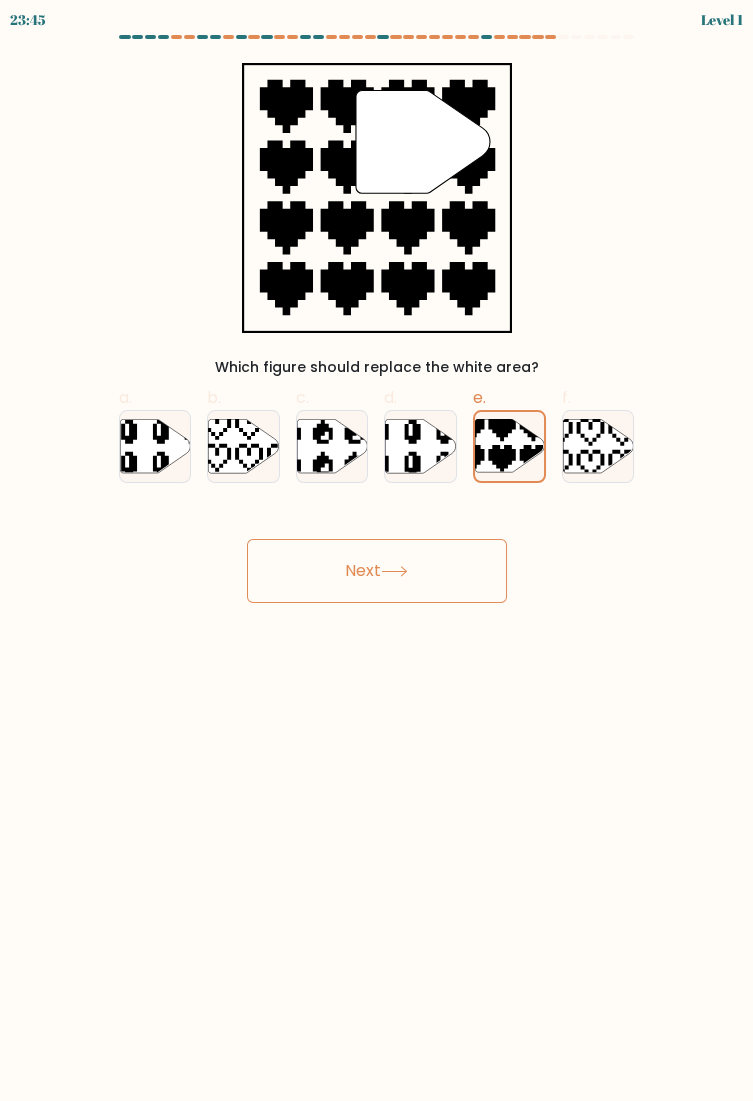 click at bounding box center (509, 446) 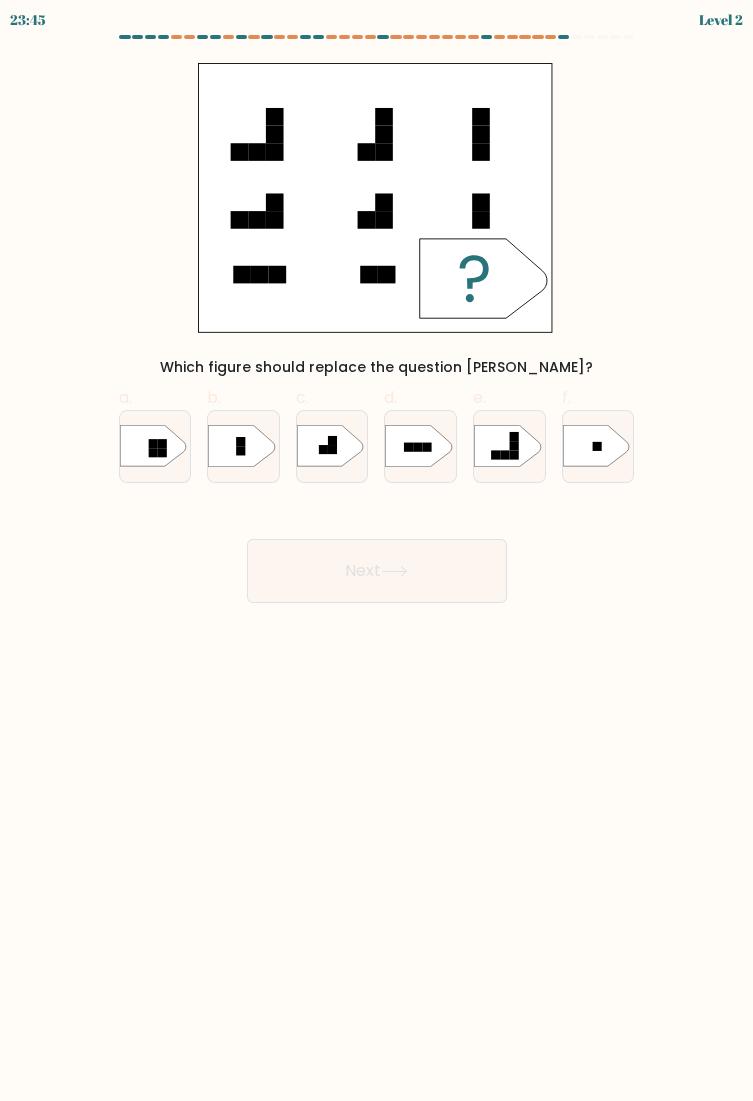 click 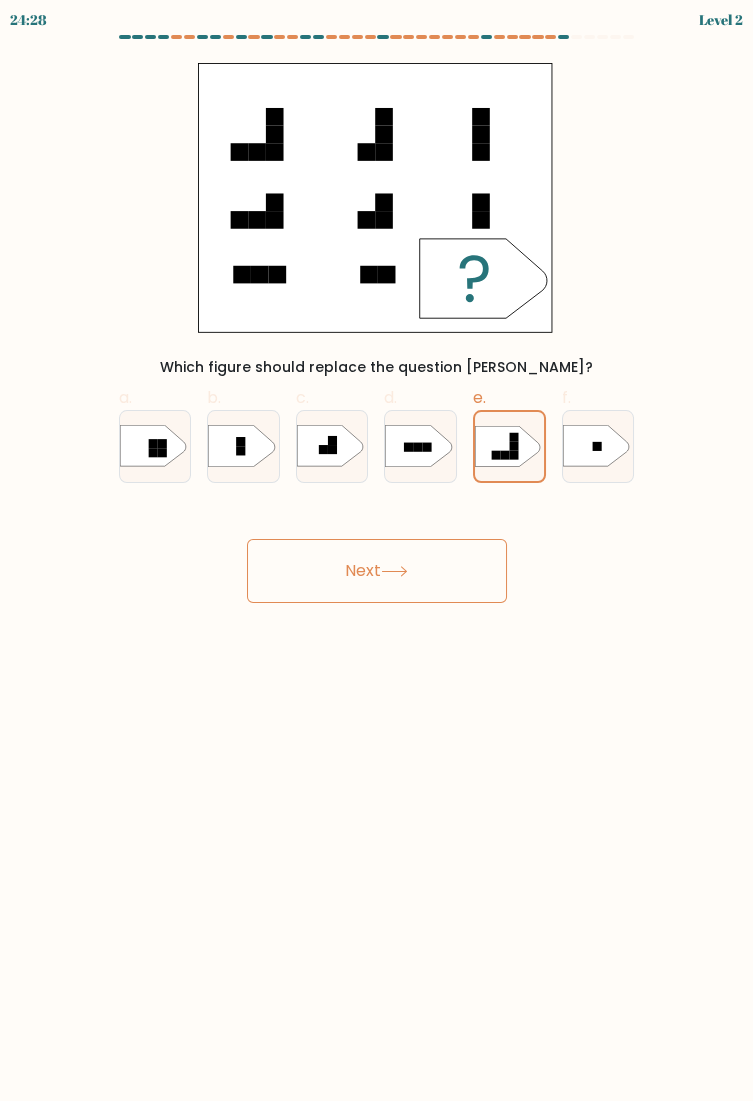 click on "Next" at bounding box center (377, 571) 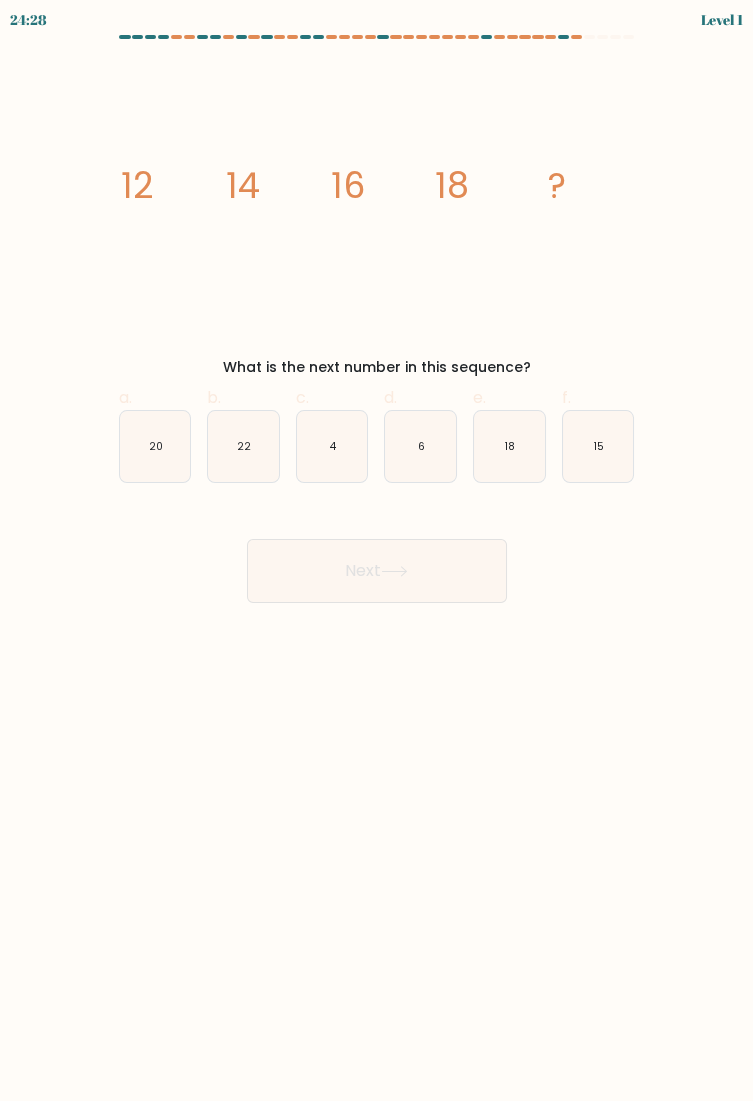 click on "18" at bounding box center (509, 446) 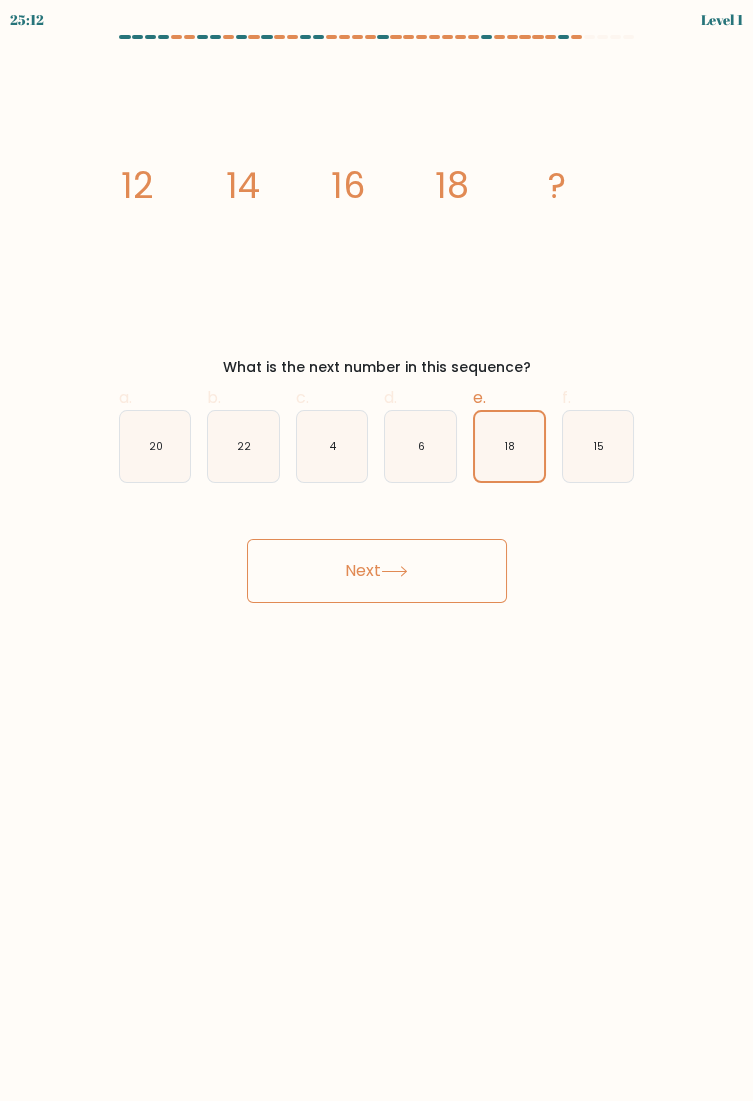 click on "Next" at bounding box center (377, 571) 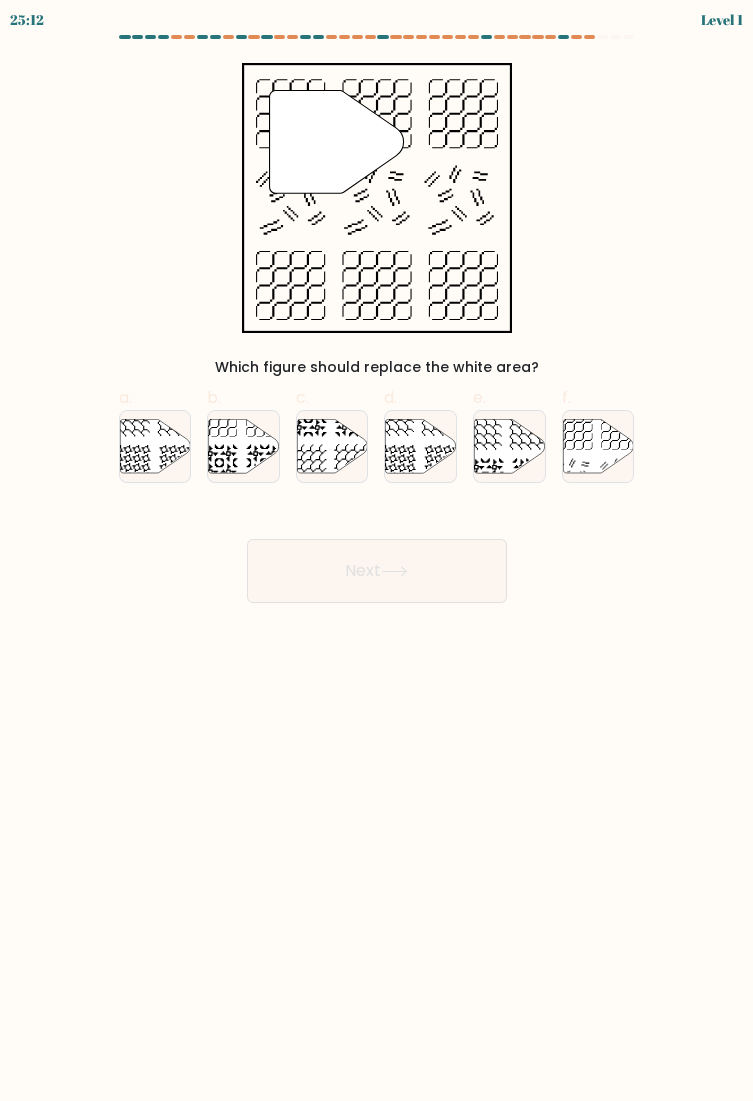click 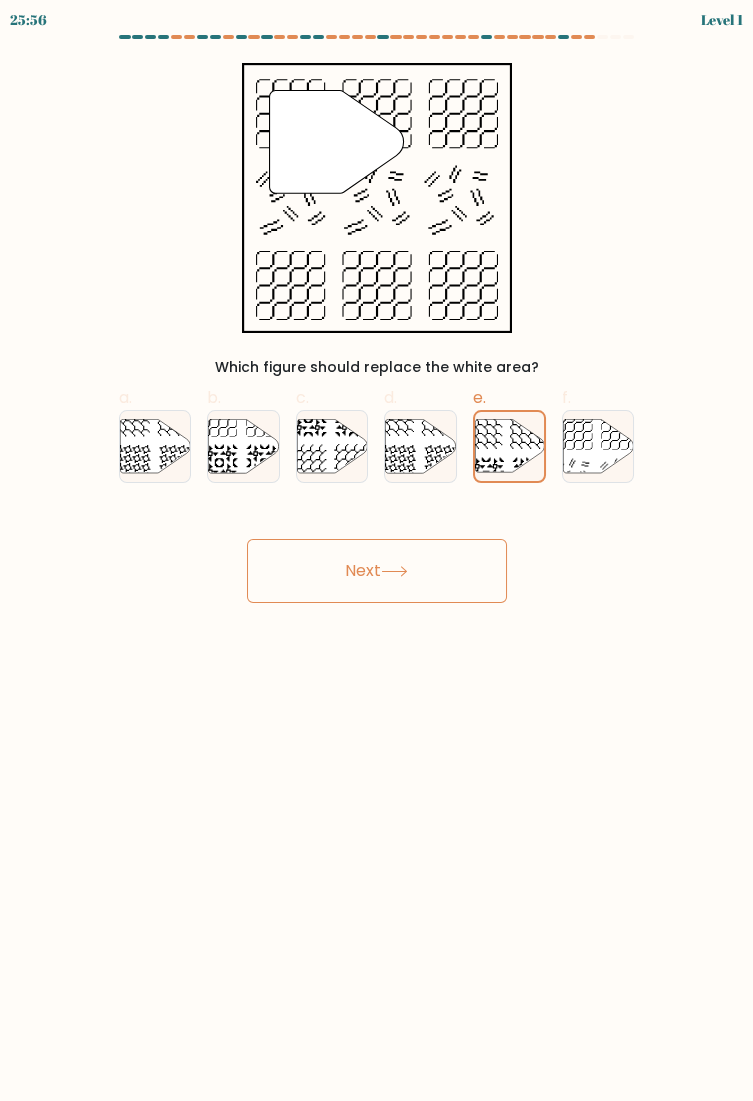 click on "Next" at bounding box center (377, 571) 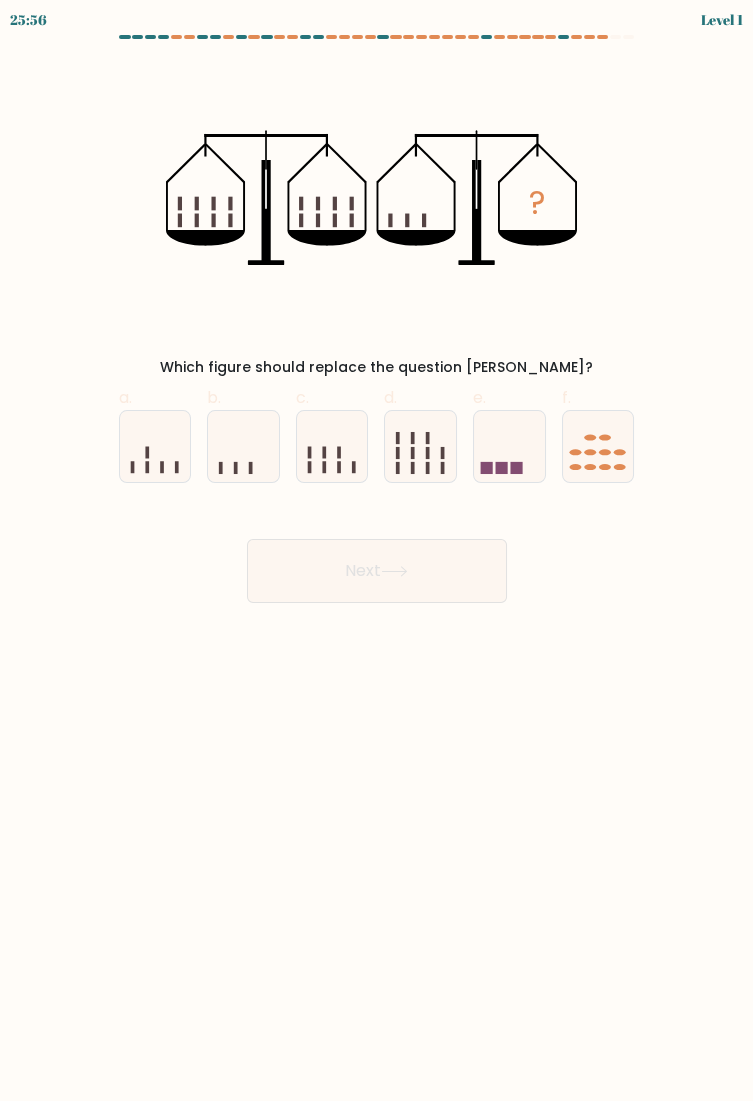 click on "Next" at bounding box center [377, 571] 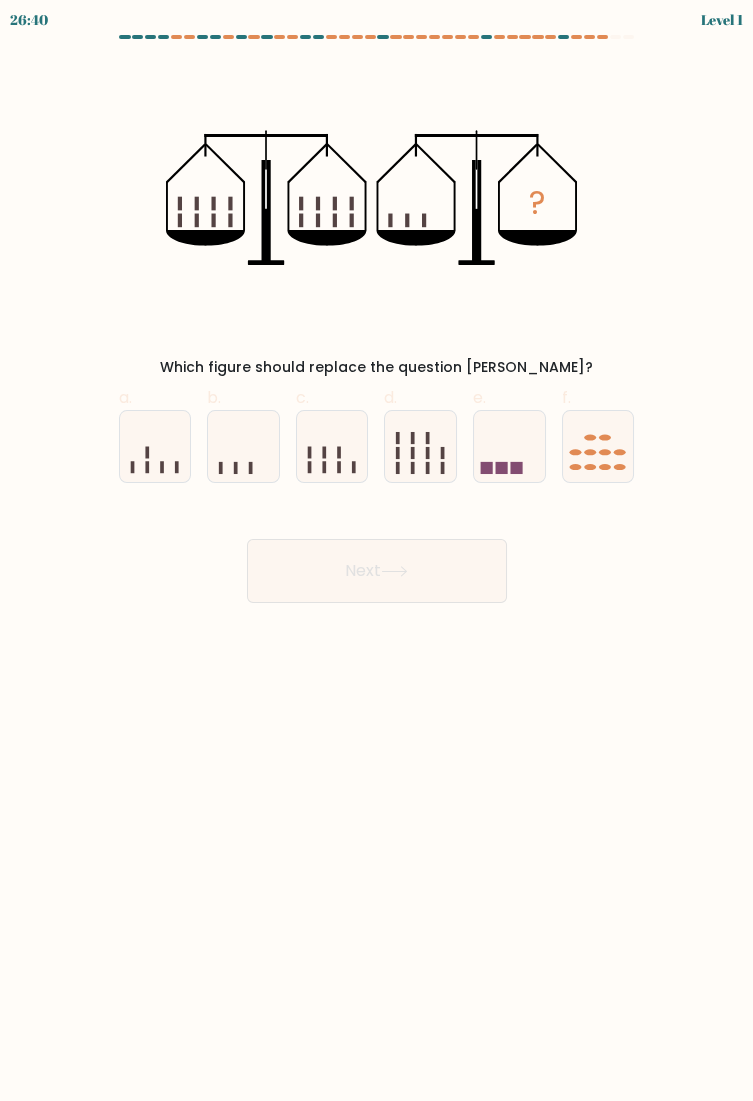 click 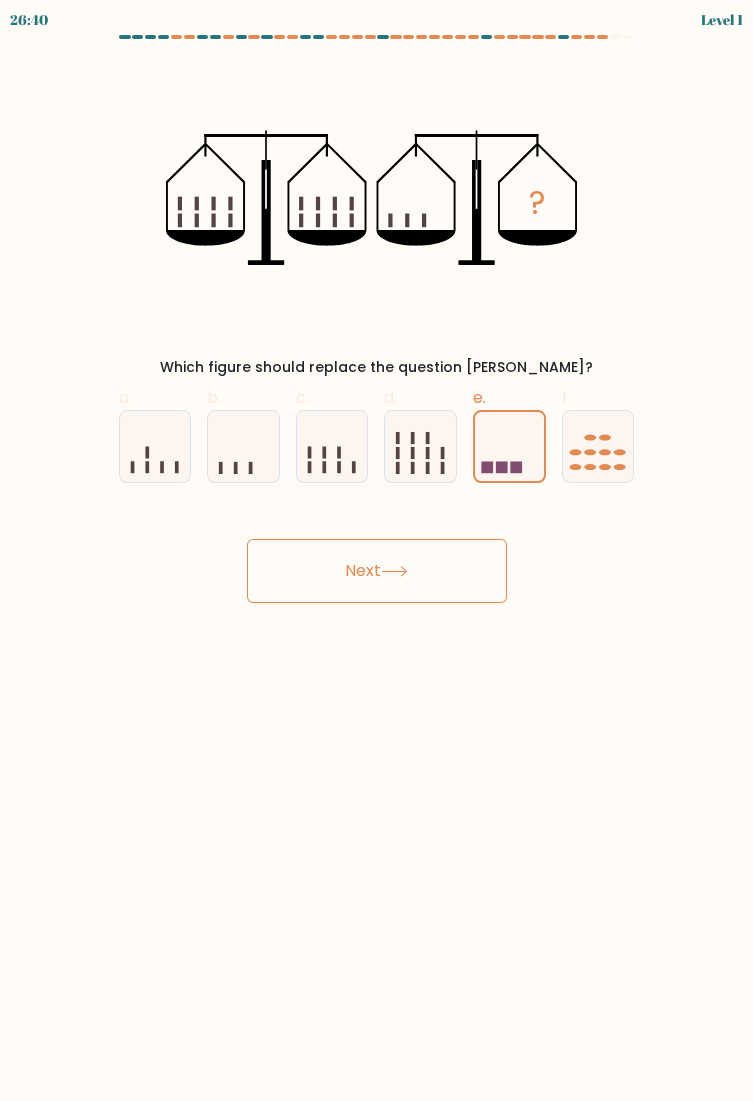 click on "Next" at bounding box center [377, 571] 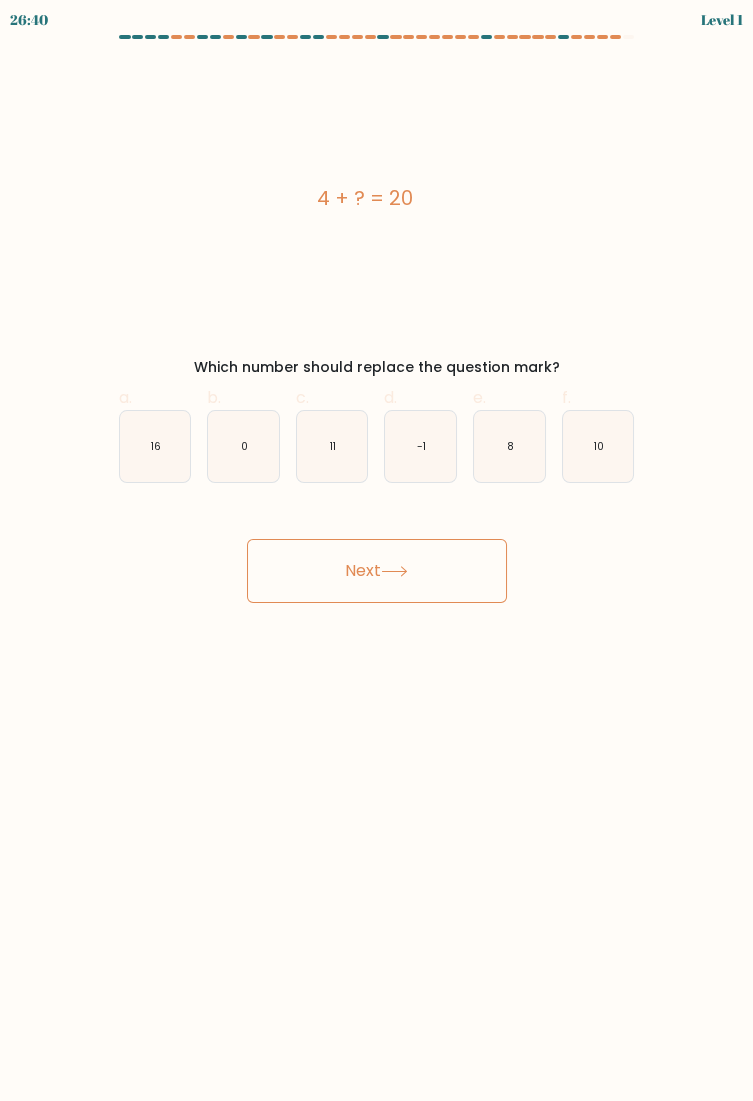 click on "Next" at bounding box center (377, 571) 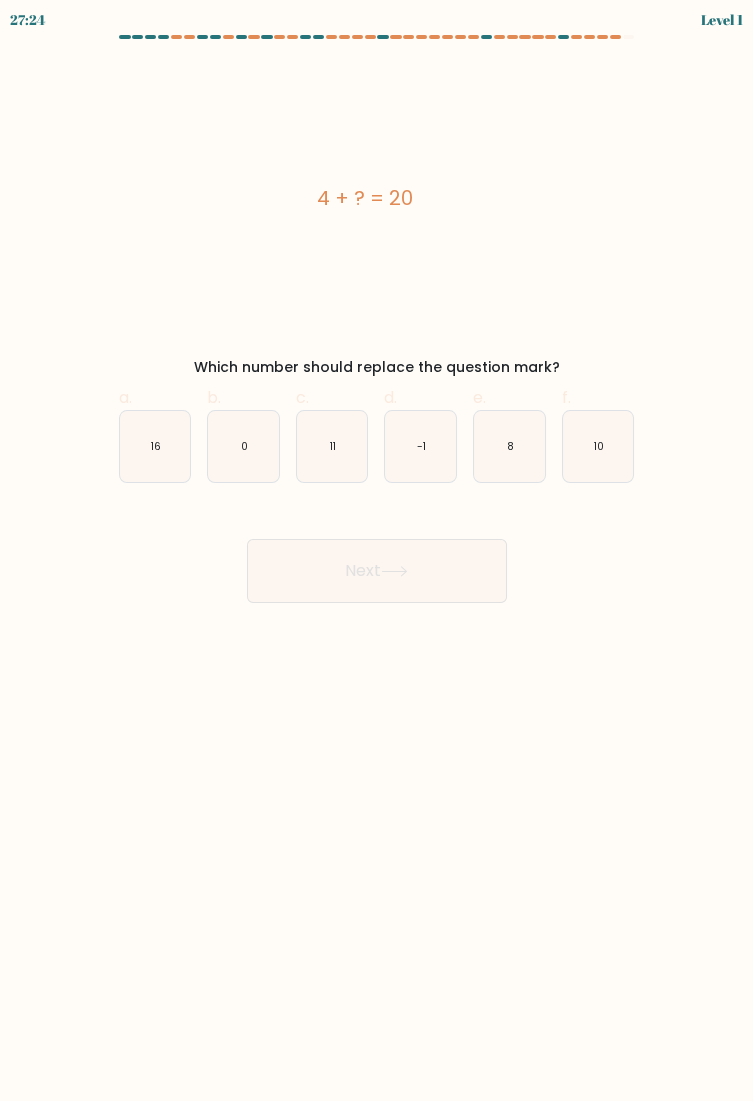 click on "8" 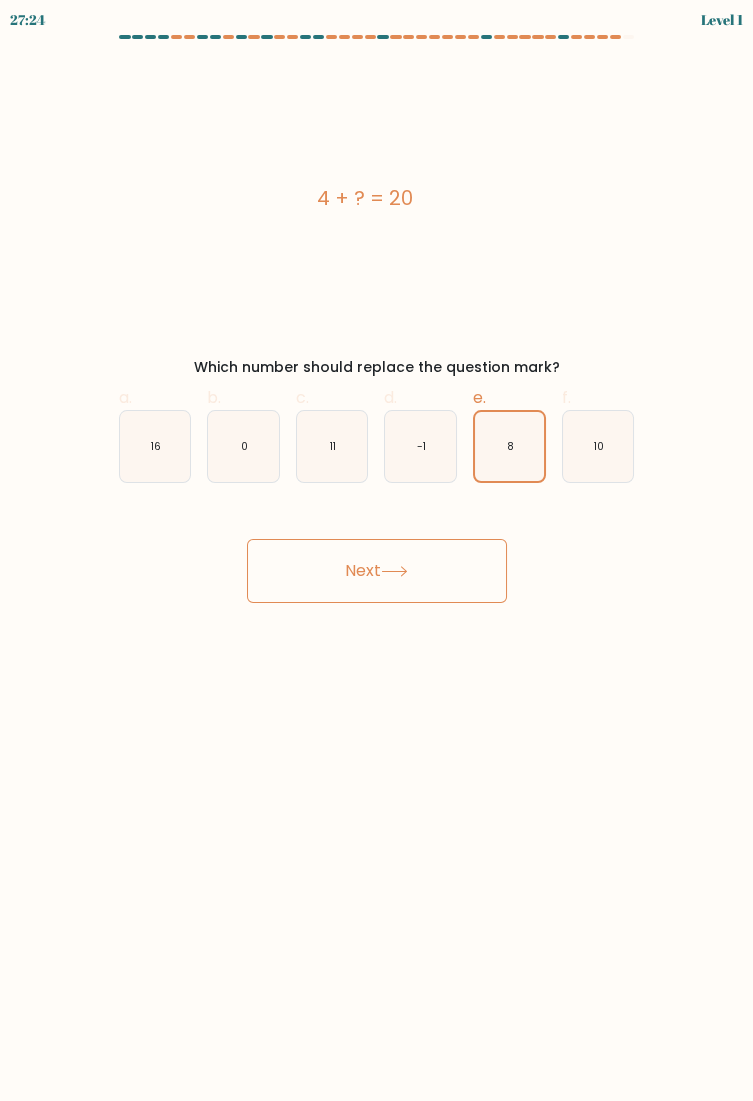 click on "Next" at bounding box center (377, 571) 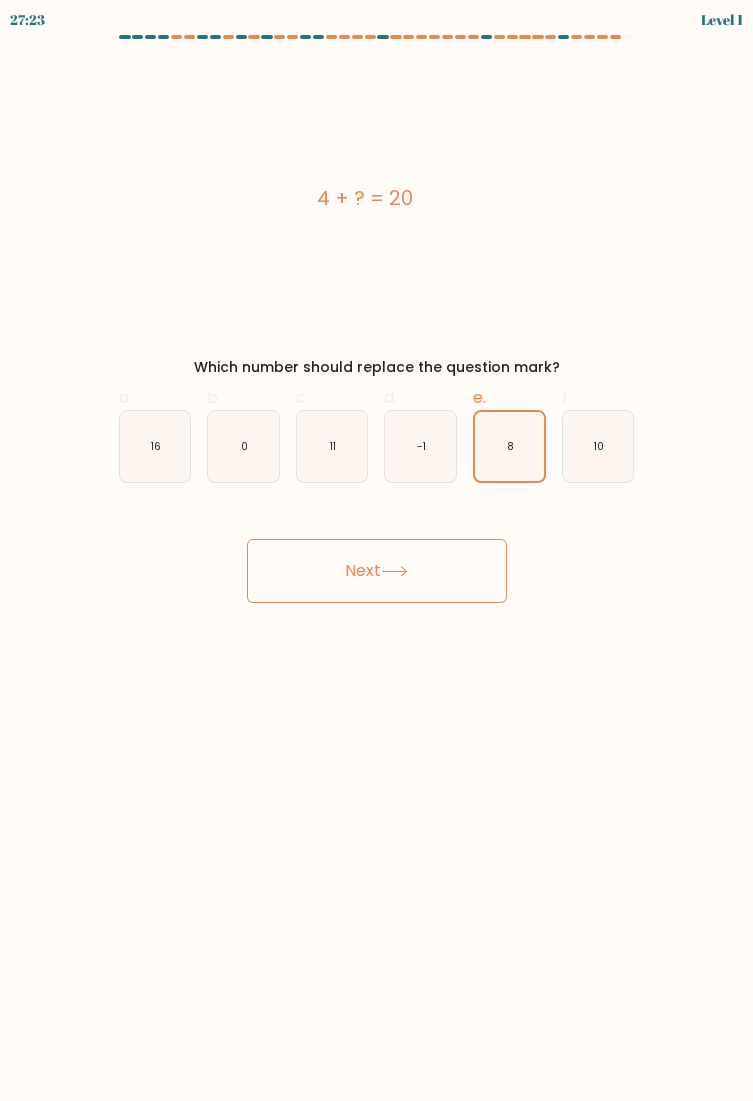 click on "Next" at bounding box center [377, 571] 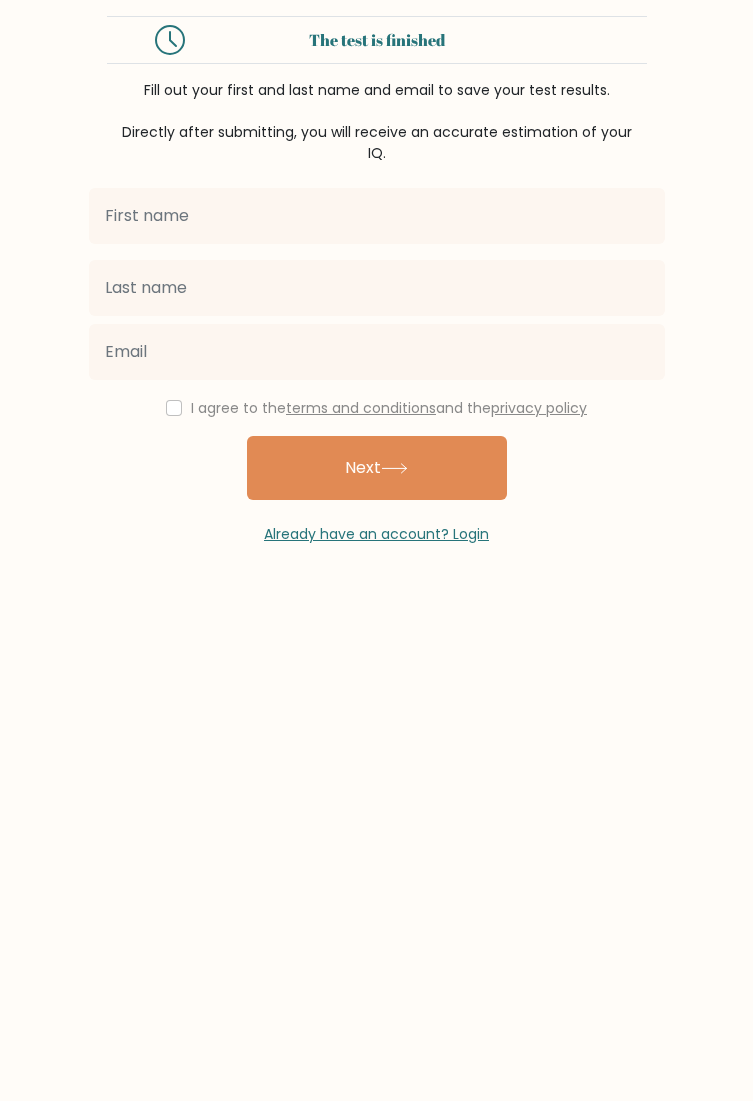 scroll, scrollTop: 0, scrollLeft: 0, axis: both 